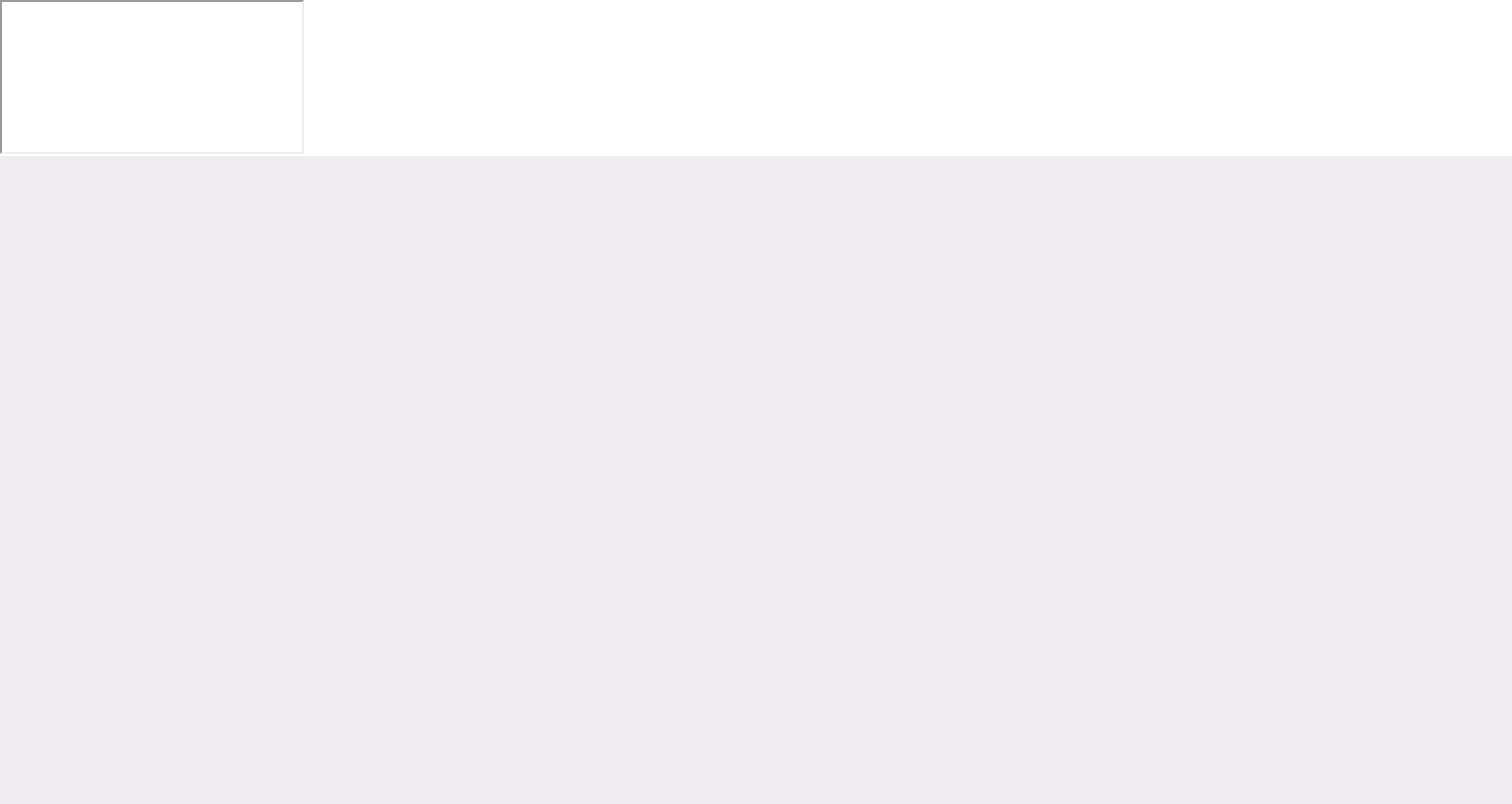 scroll, scrollTop: 0, scrollLeft: 0, axis: both 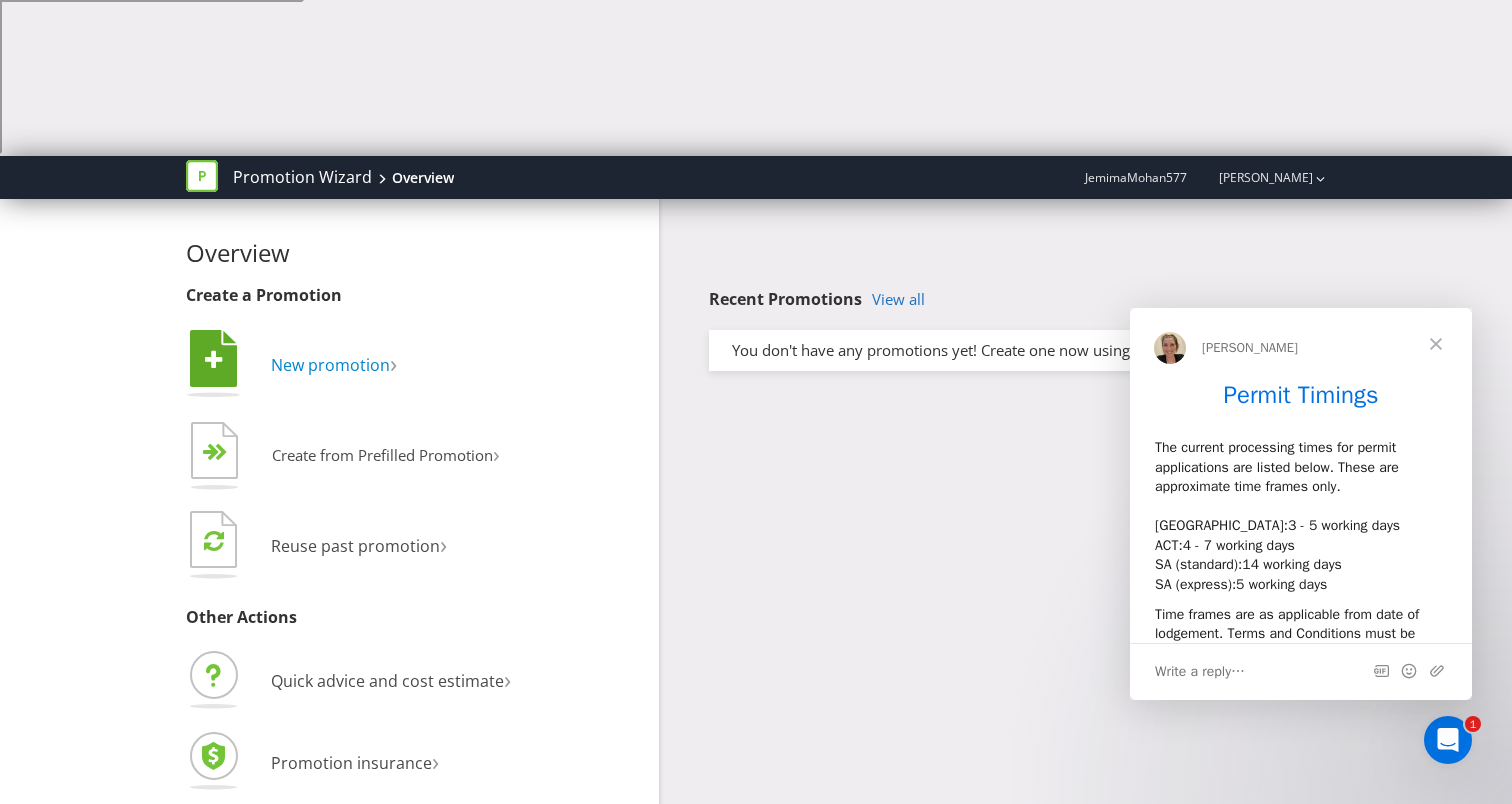 click on "New promotion" at bounding box center [330, 365] 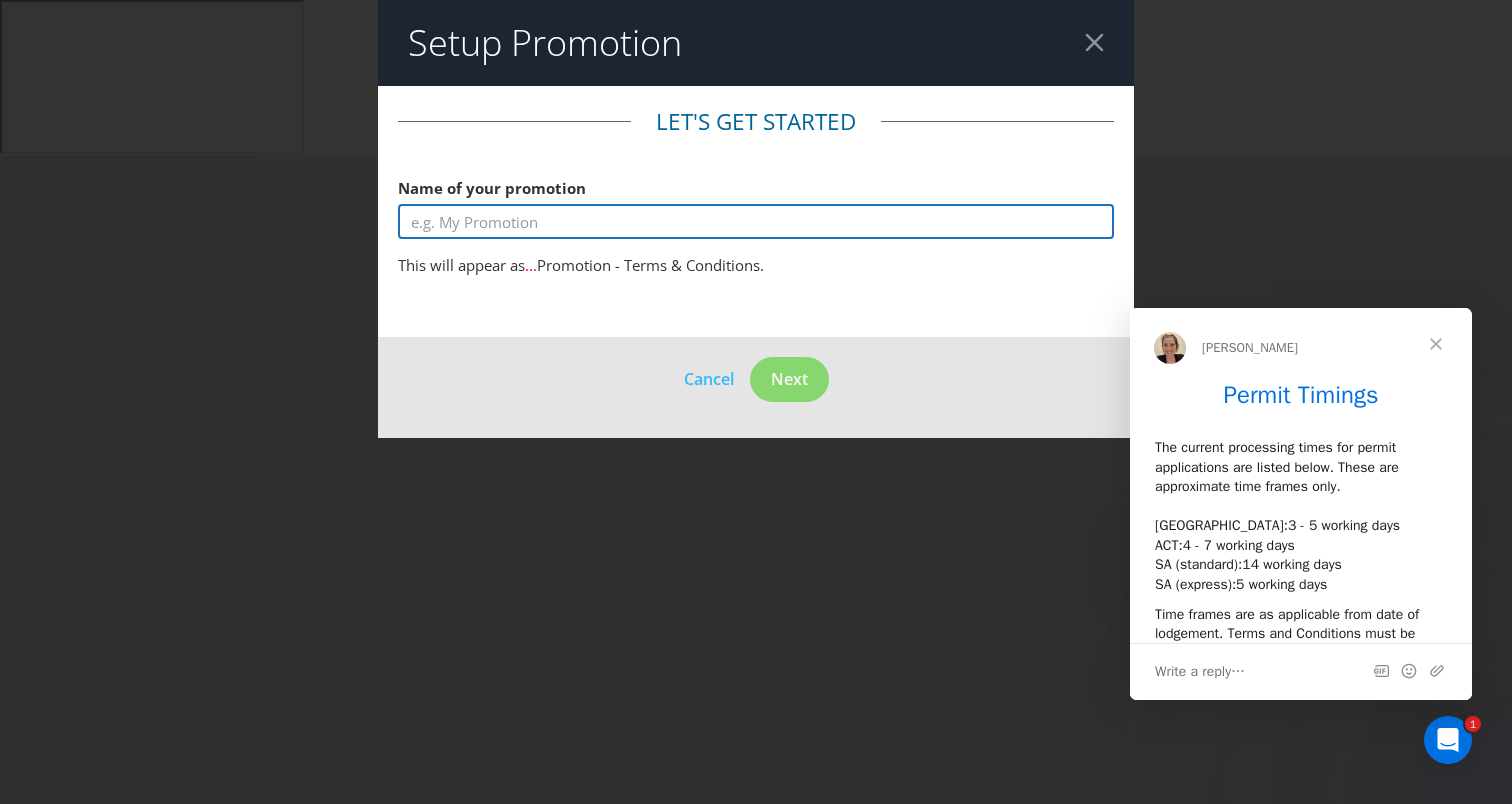 click at bounding box center [756, 221] 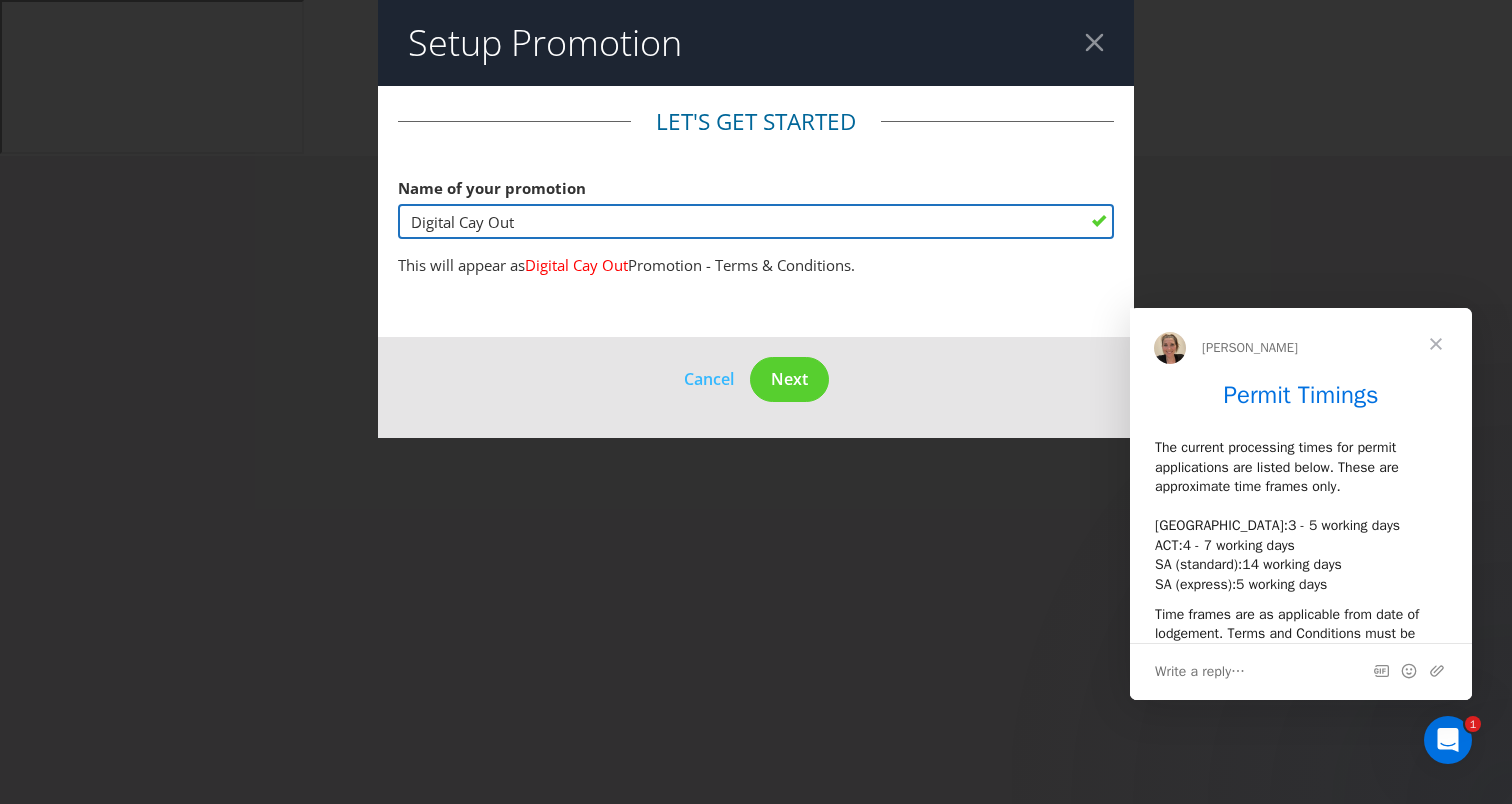 scroll, scrollTop: 55, scrollLeft: 0, axis: vertical 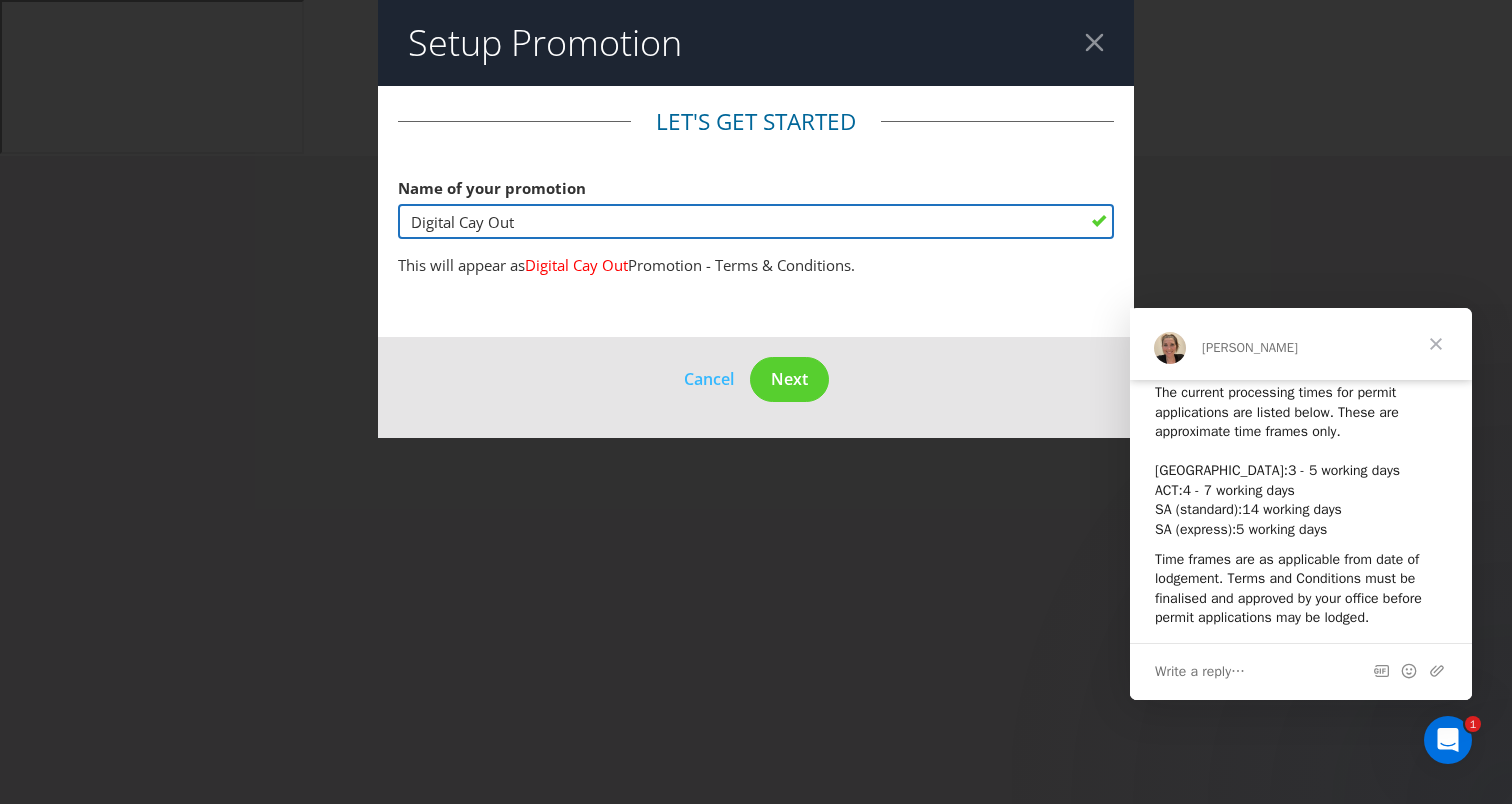 type on "Digital Cay Out" 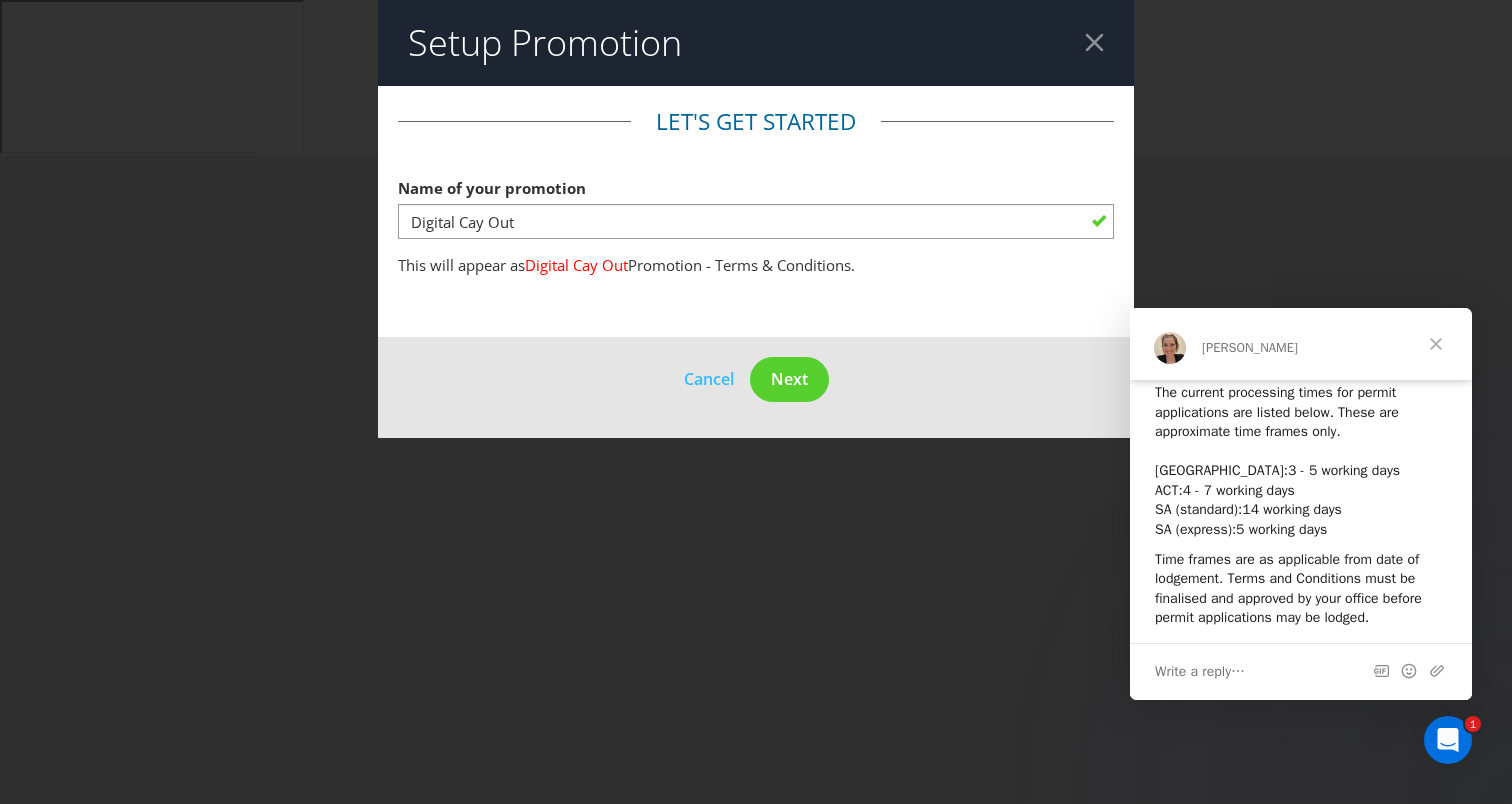 click at bounding box center (1094, 42) 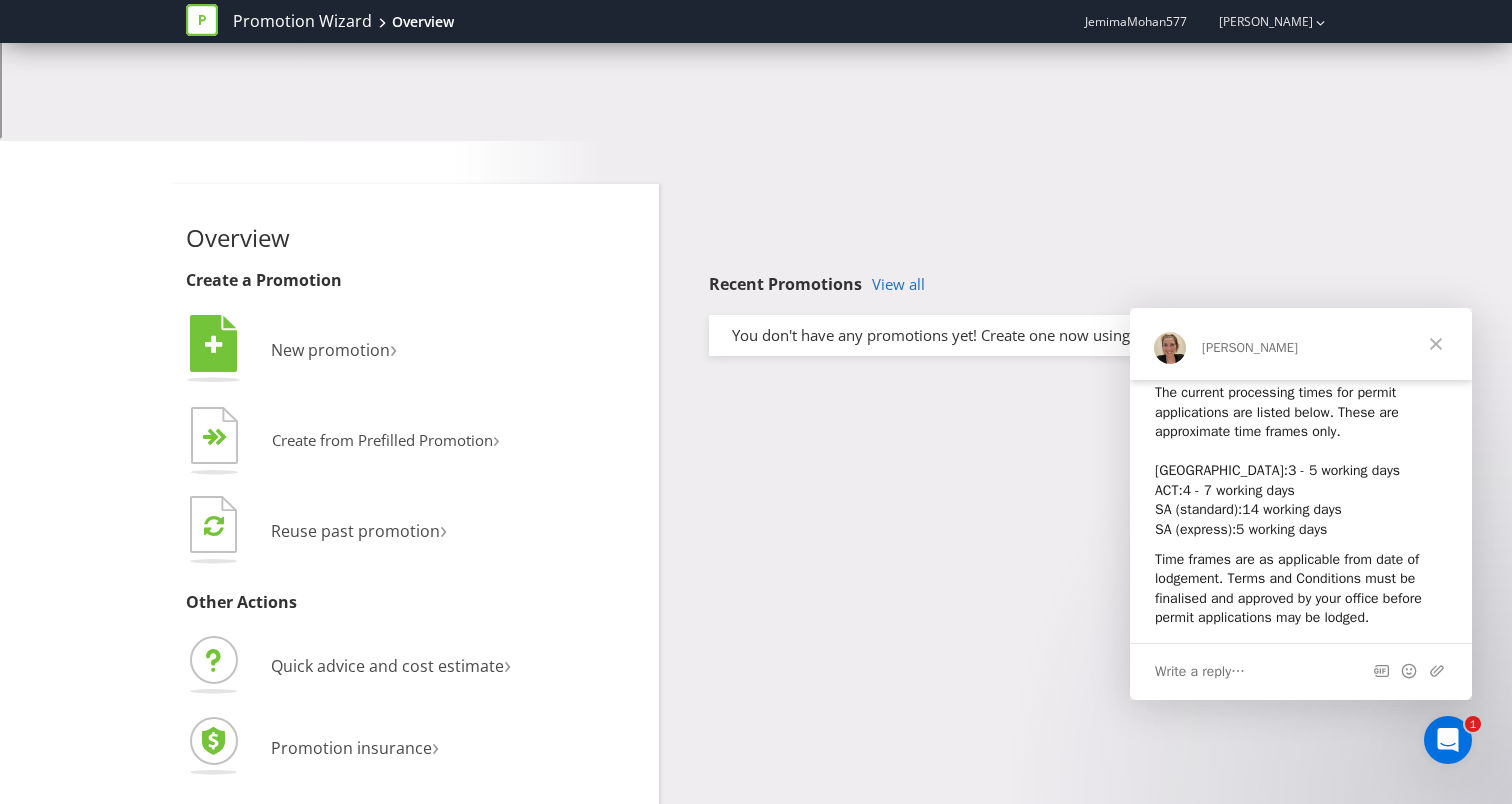 scroll, scrollTop: 0, scrollLeft: 0, axis: both 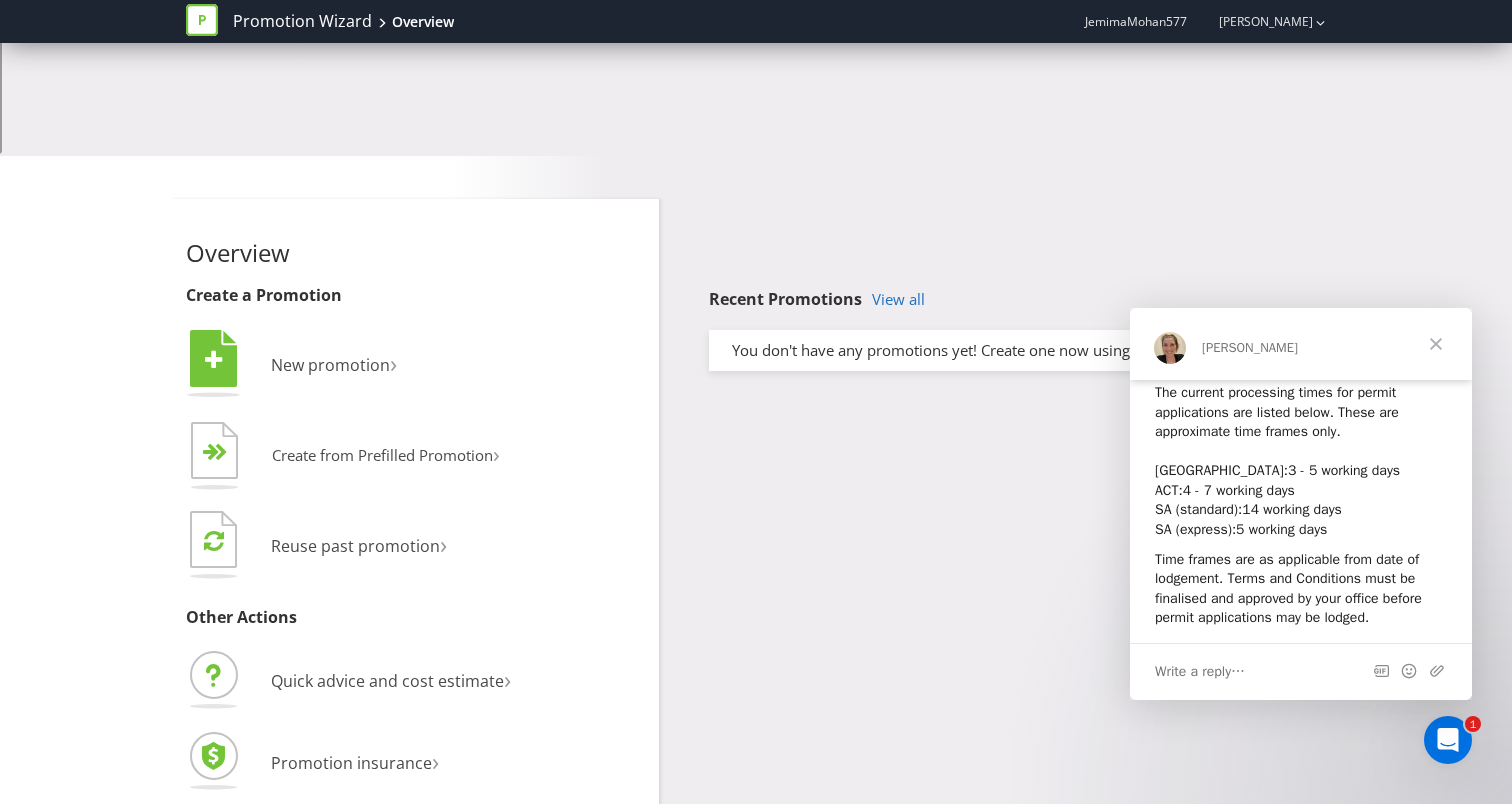 click on "Write a reply…" at bounding box center (1200, 672) 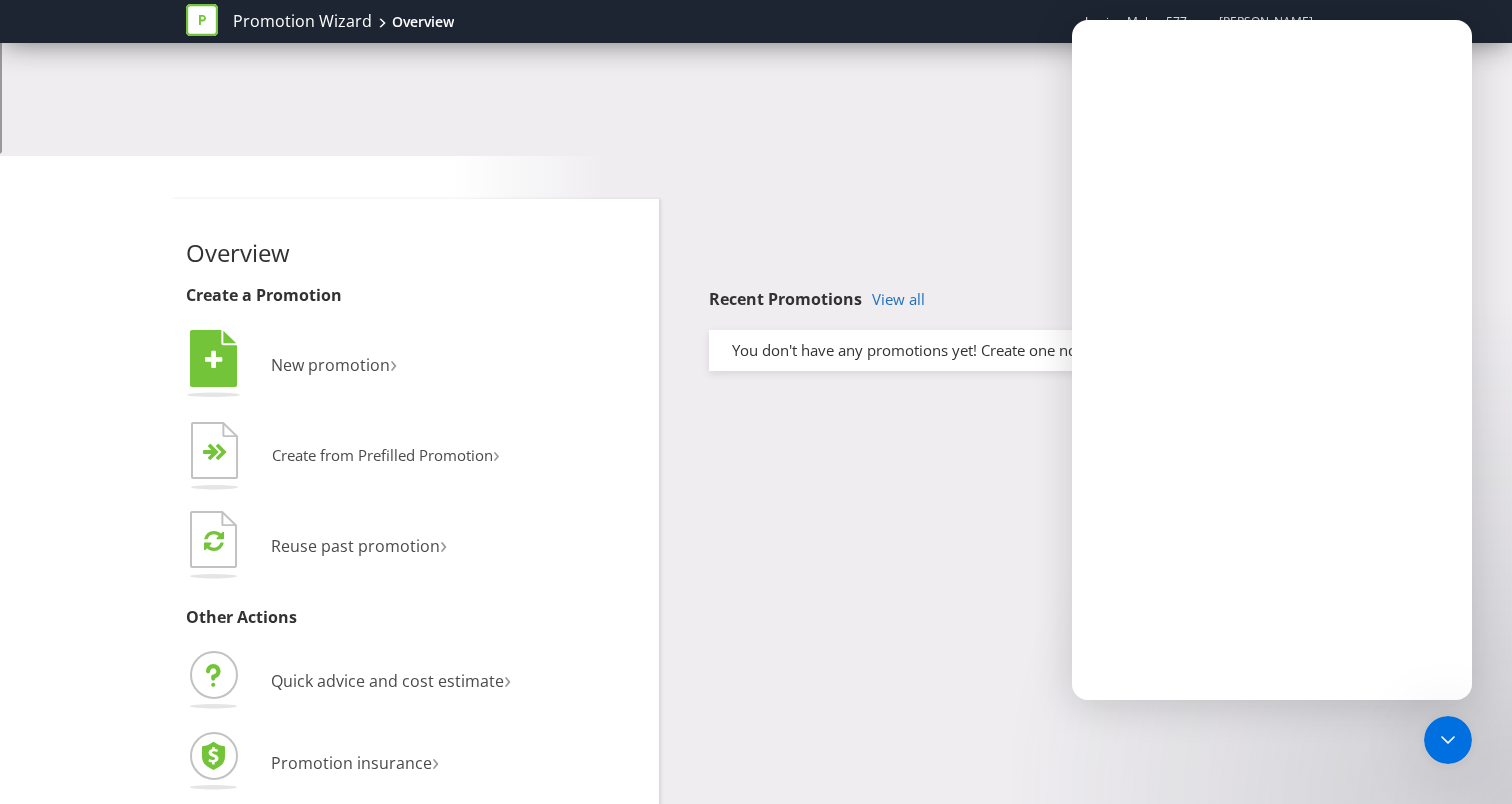 scroll, scrollTop: 0, scrollLeft: 0, axis: both 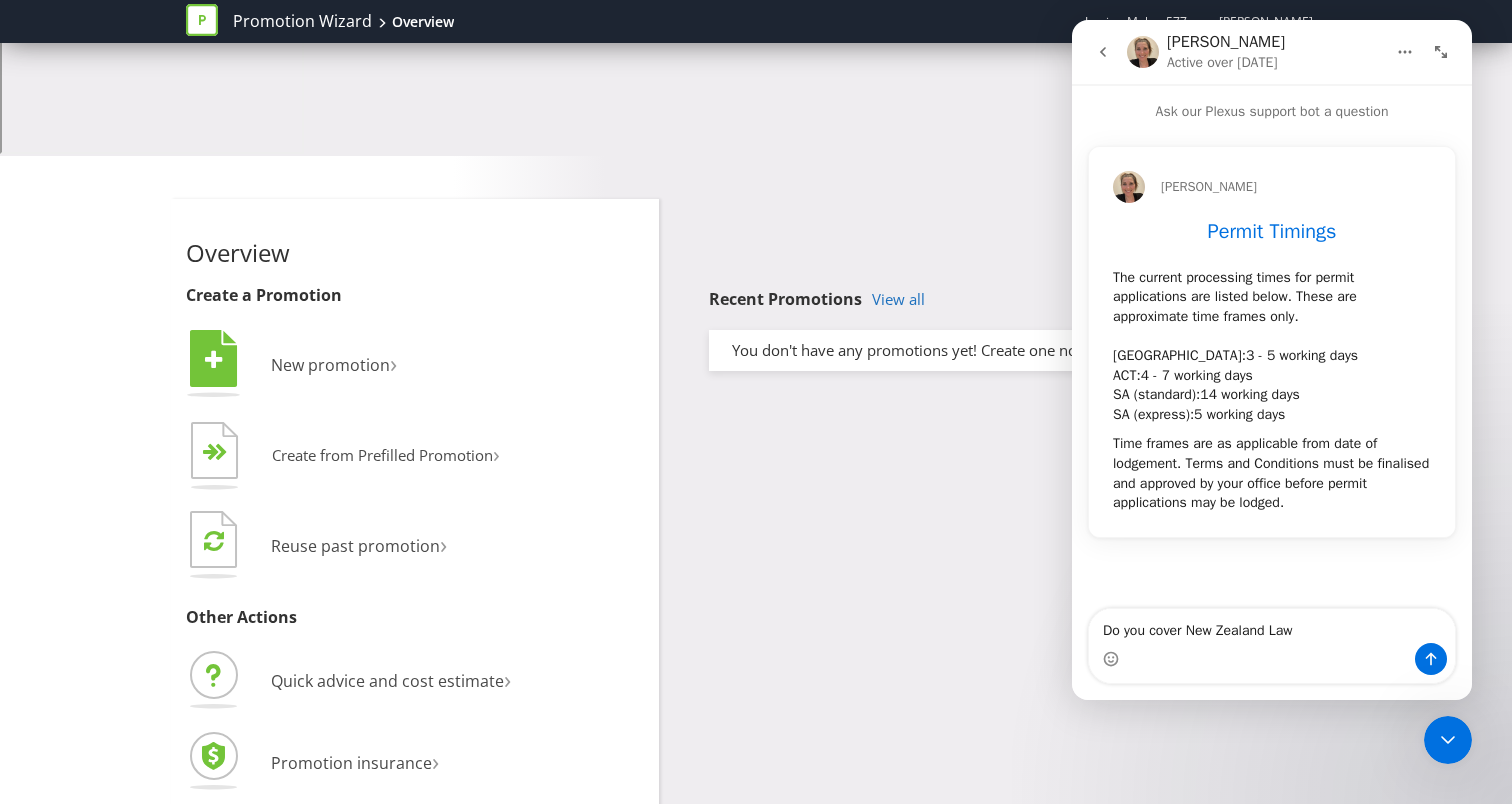 type on "Do you cover New Zealand Law?" 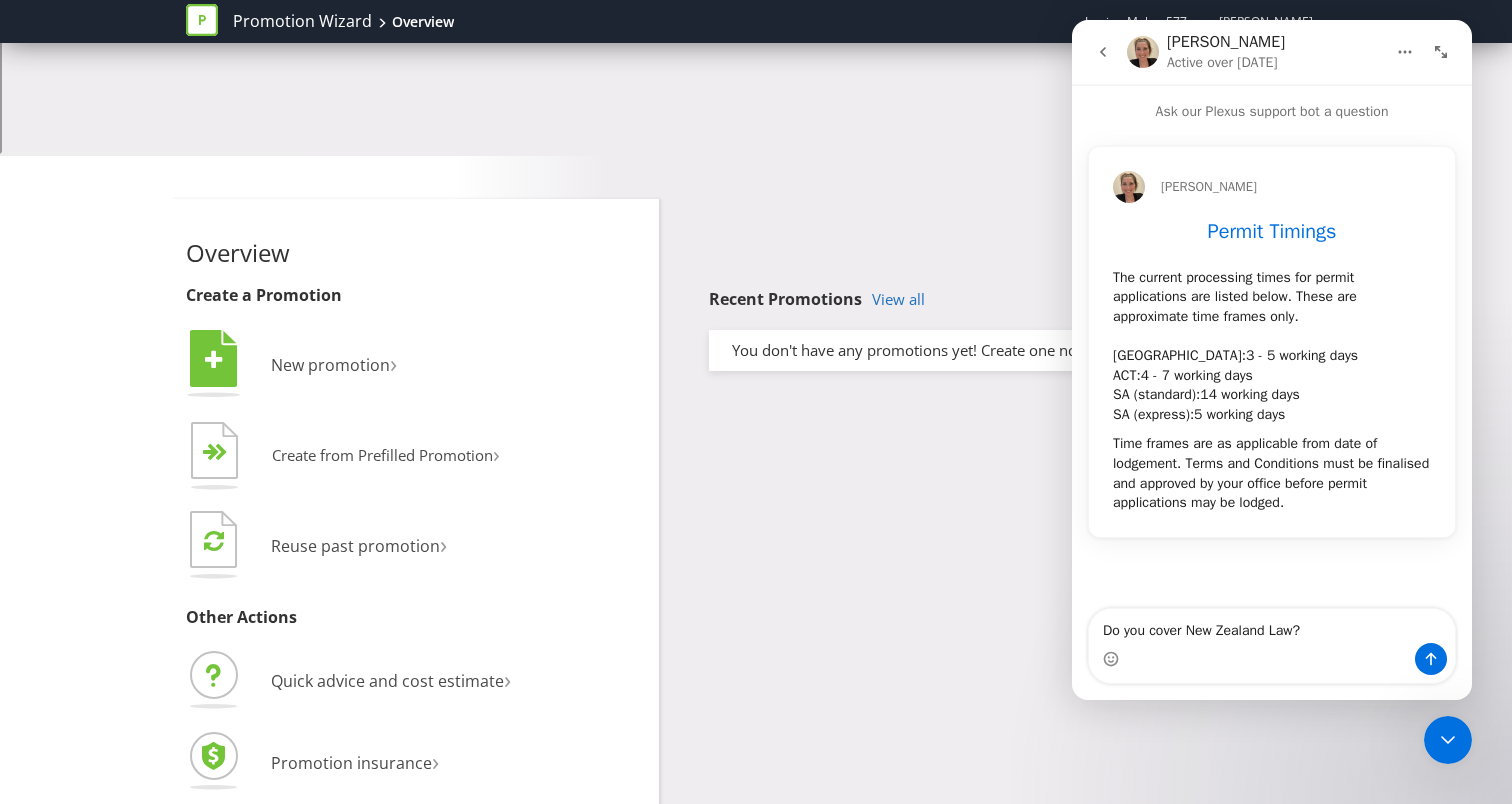 type 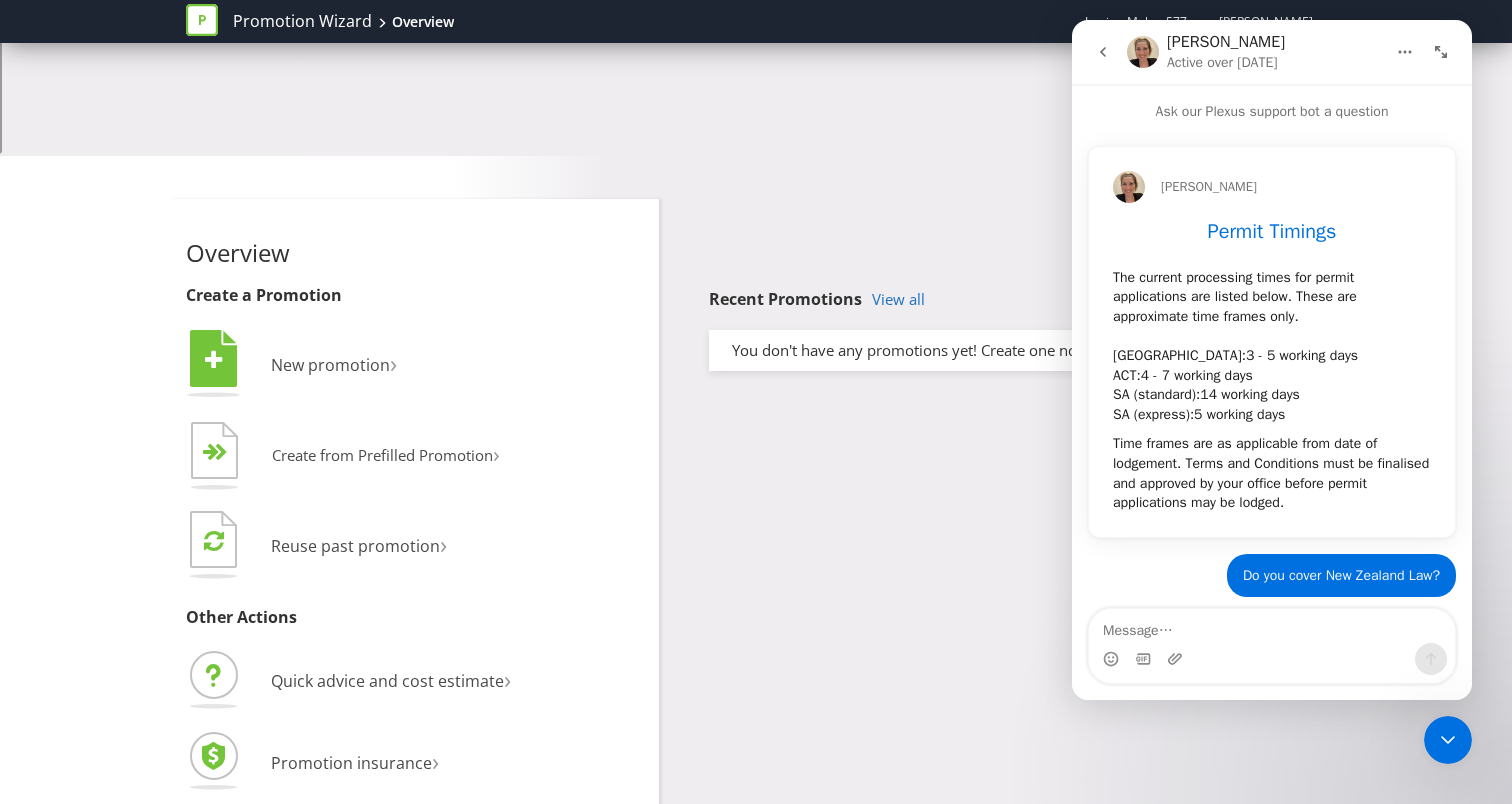 scroll, scrollTop: 10, scrollLeft: 0, axis: vertical 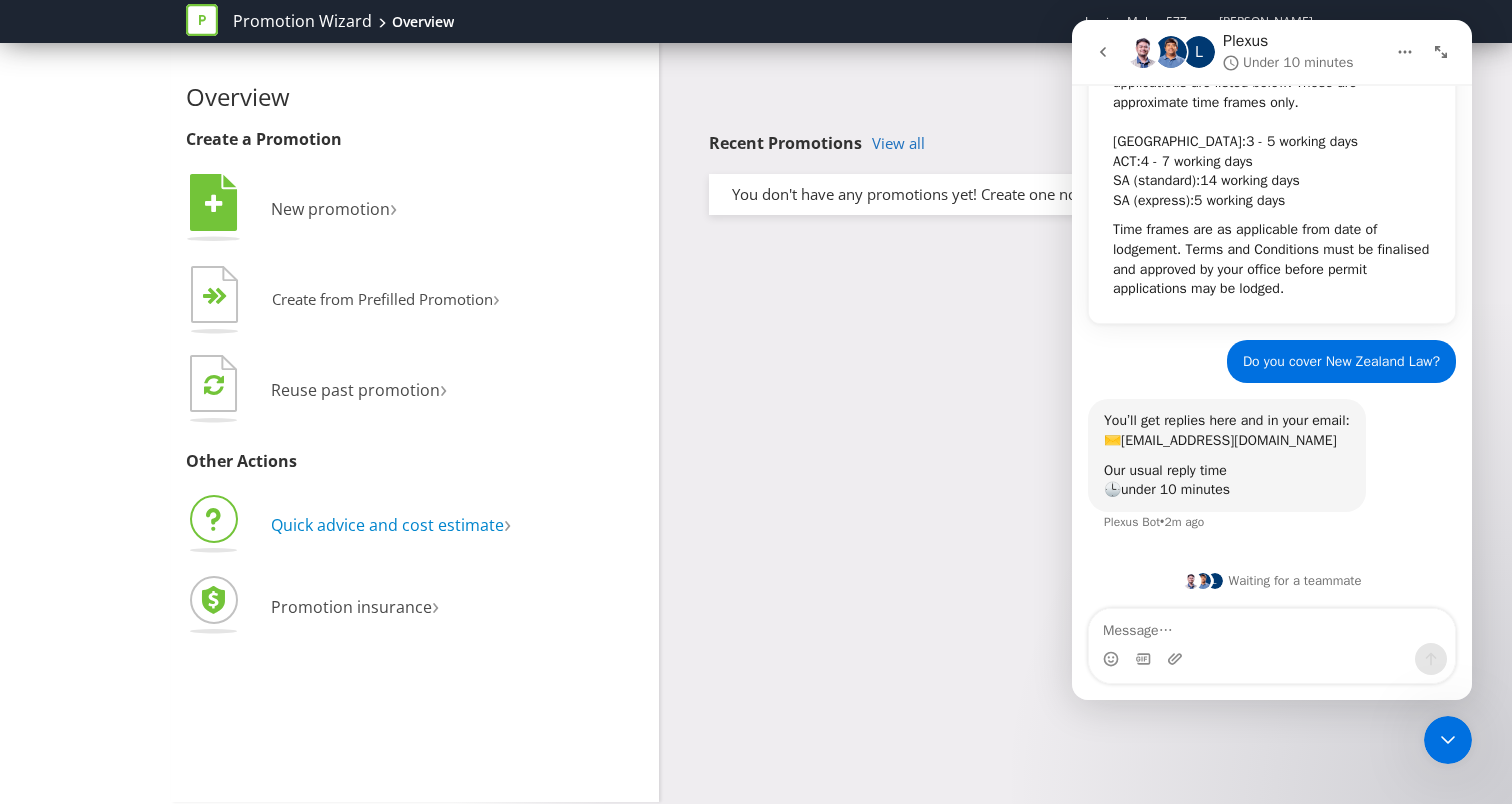 click on "Quick advice and cost estimate" at bounding box center [387, 525] 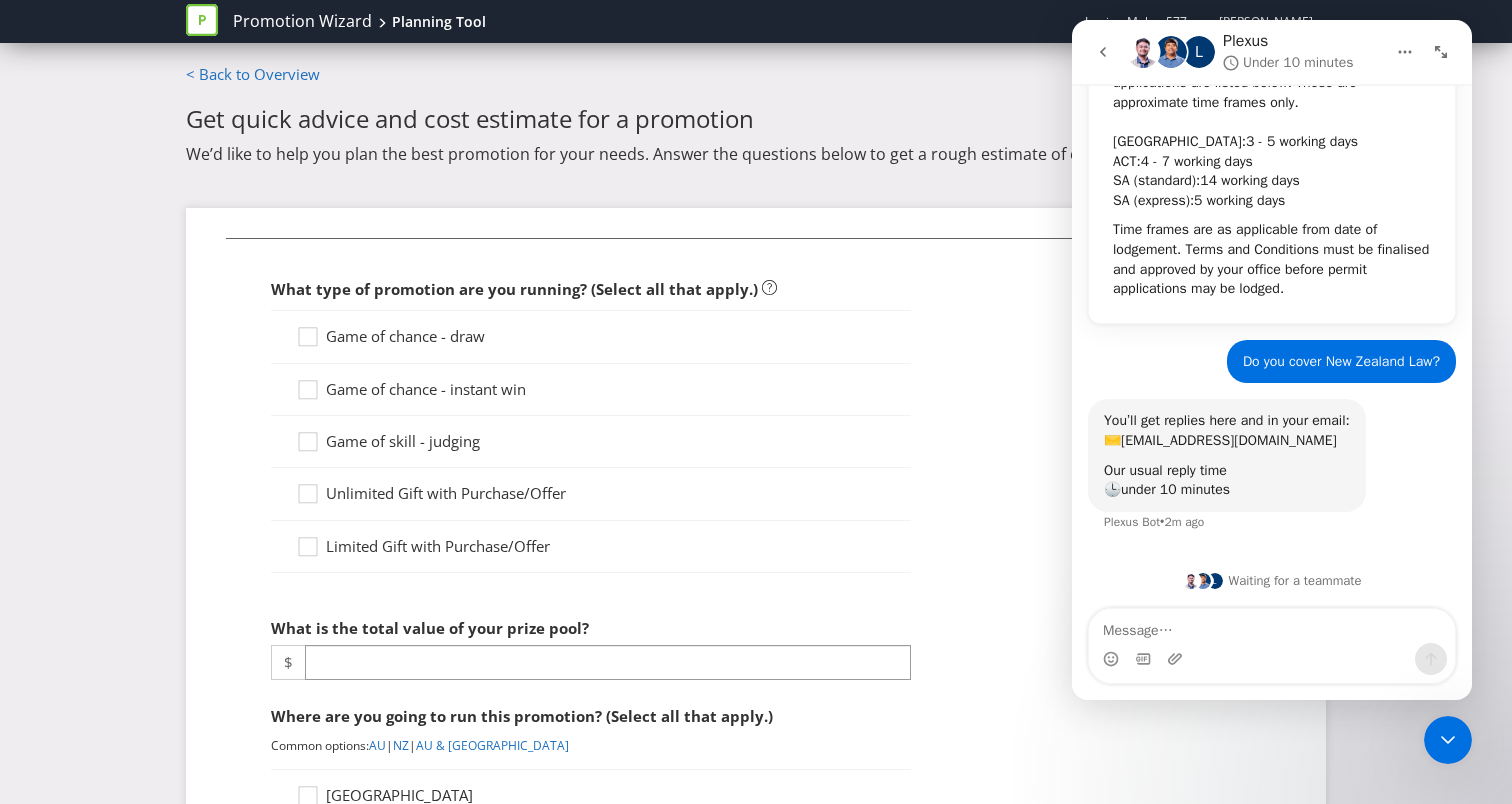 click on "Game of chance - draw" at bounding box center (405, 336) 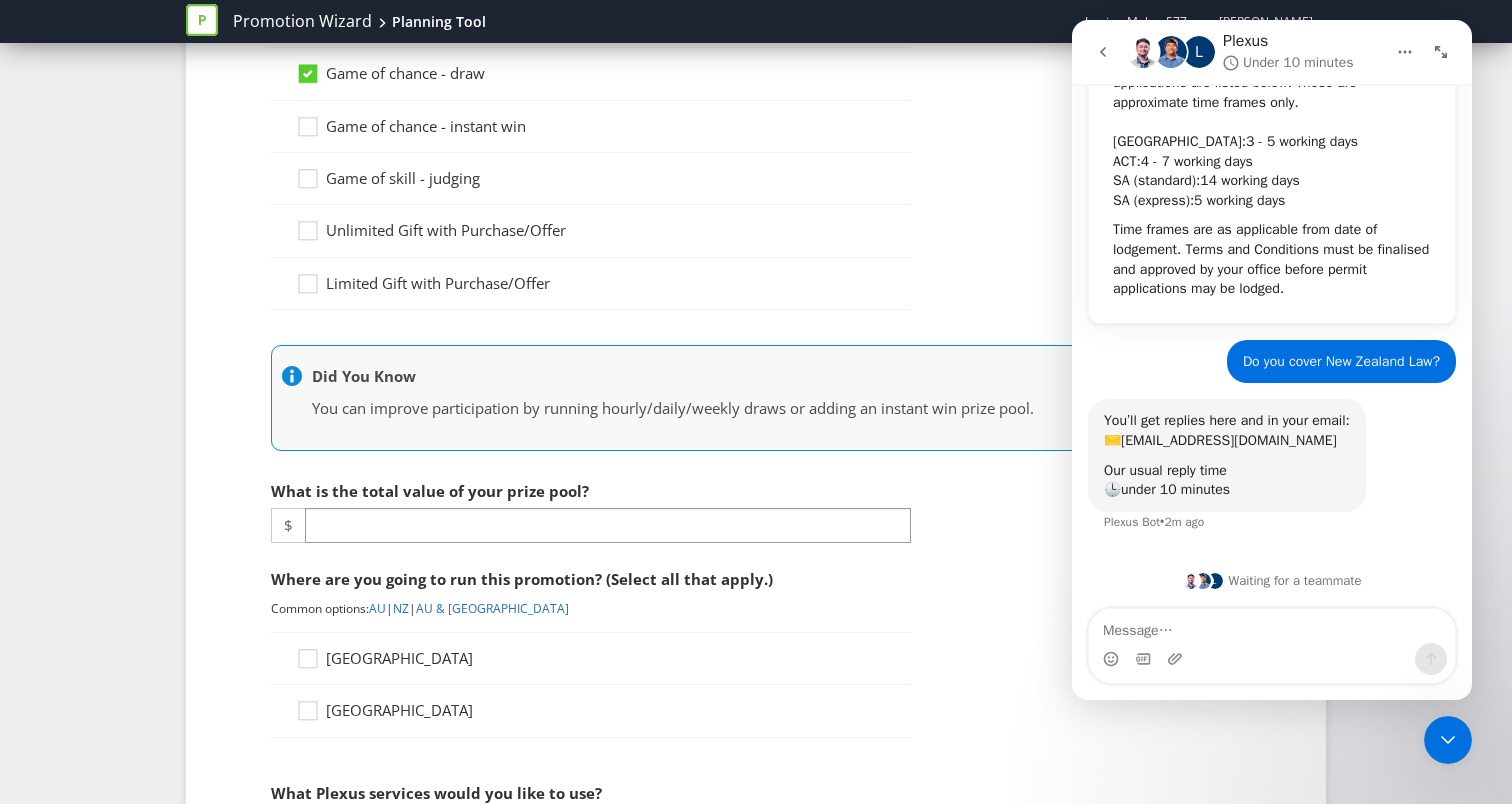 scroll, scrollTop: 267, scrollLeft: 0, axis: vertical 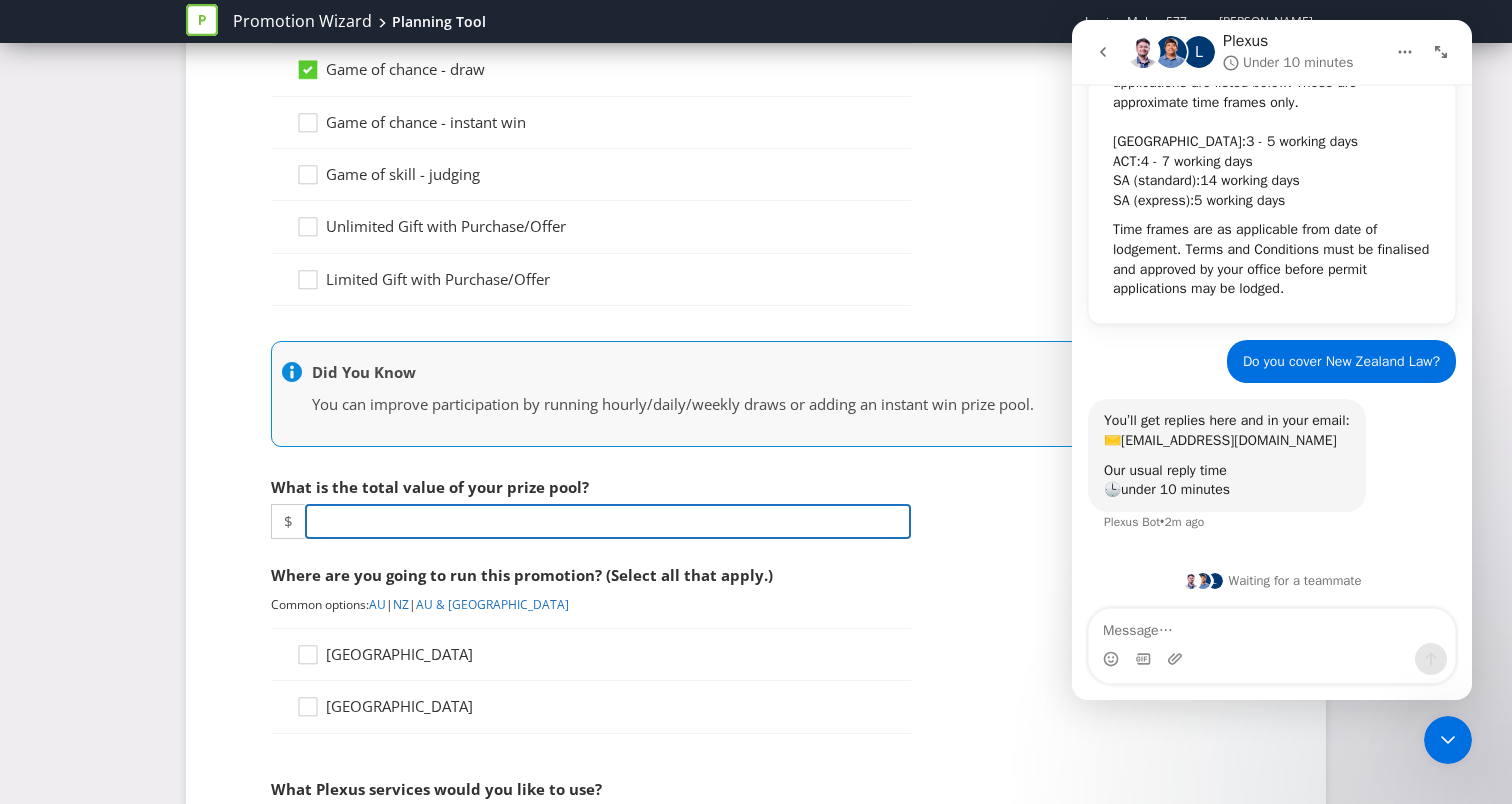 click at bounding box center [608, 521] 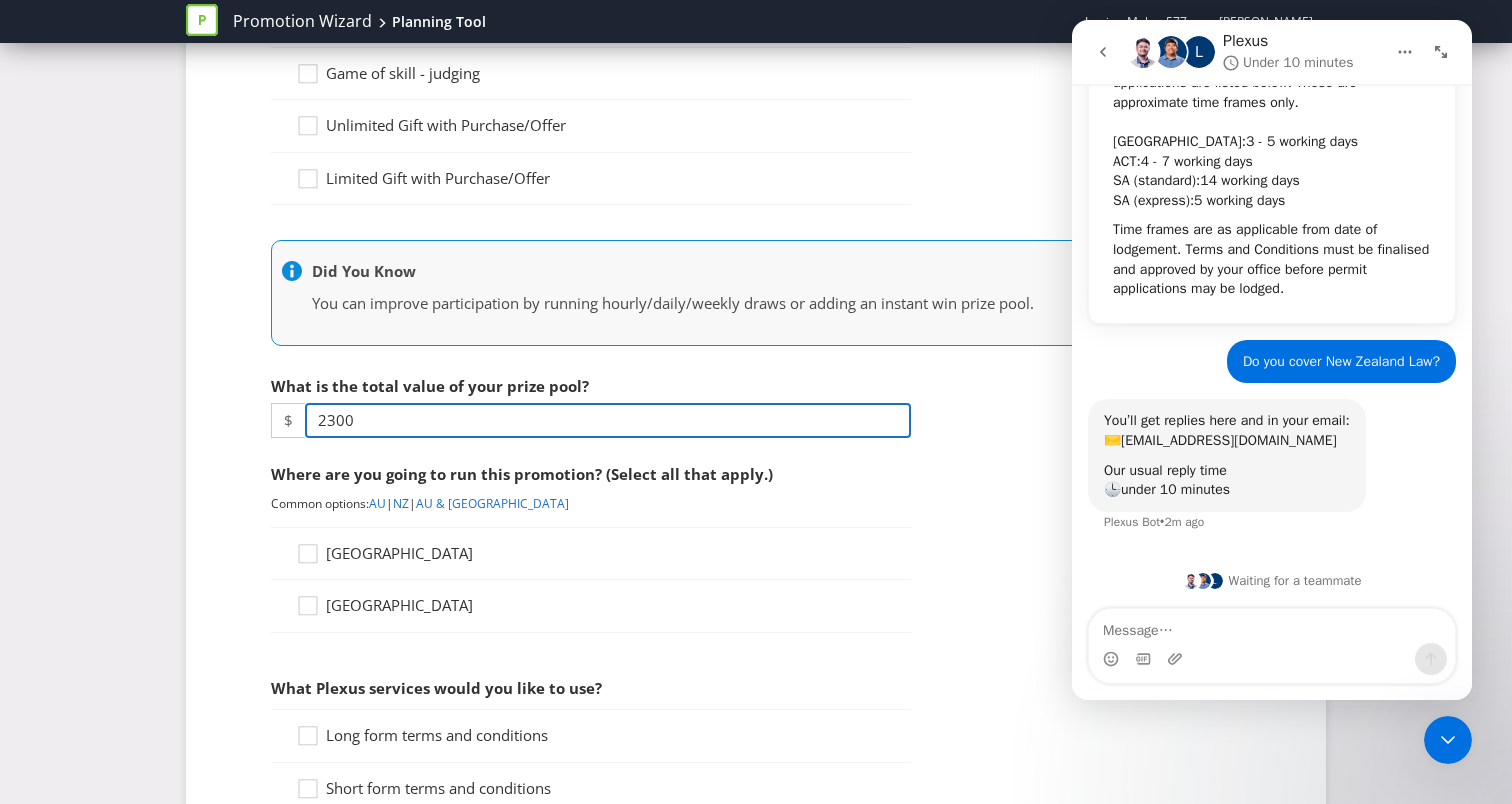 scroll, scrollTop: 377, scrollLeft: 0, axis: vertical 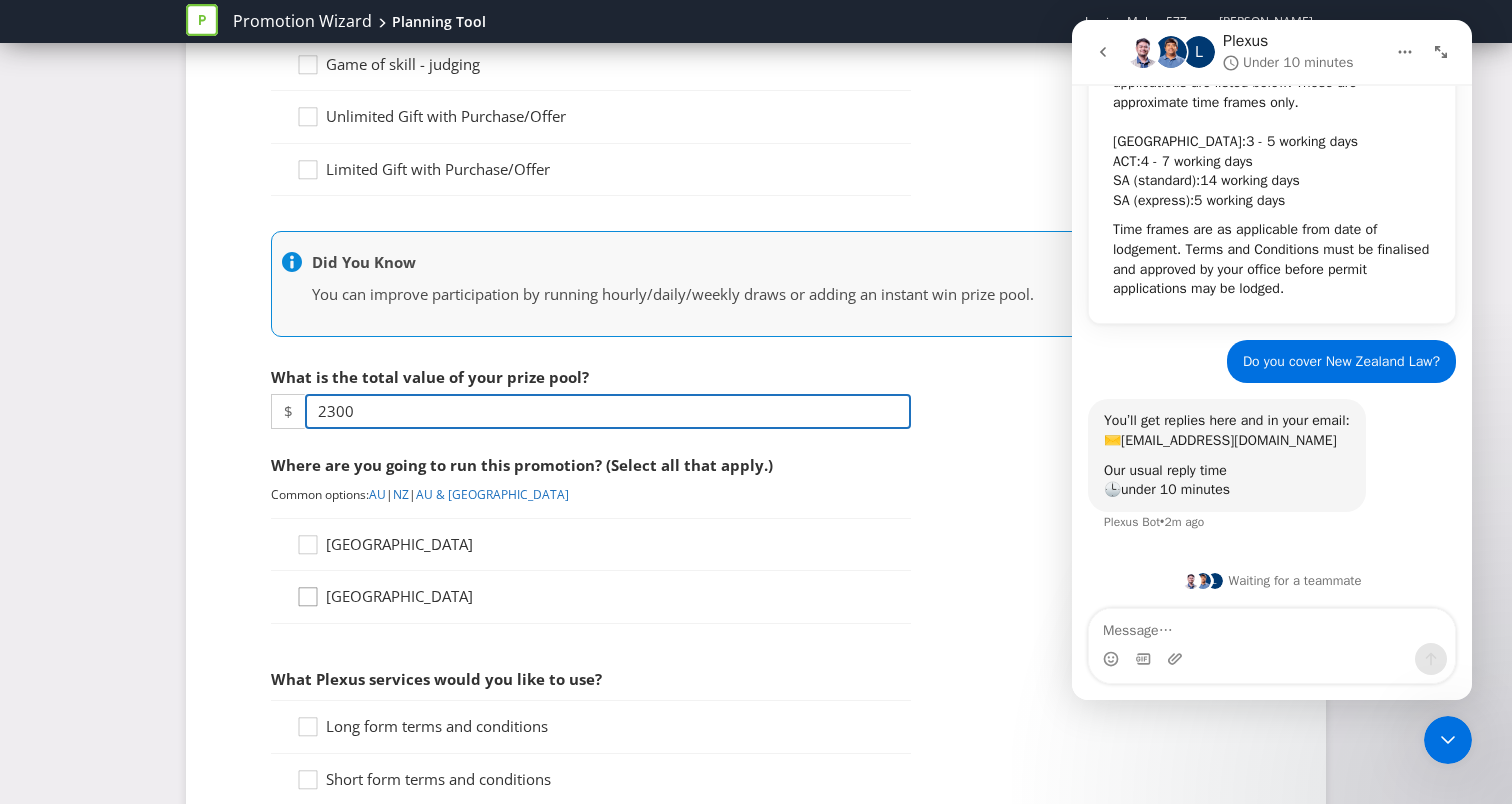 type on "2300" 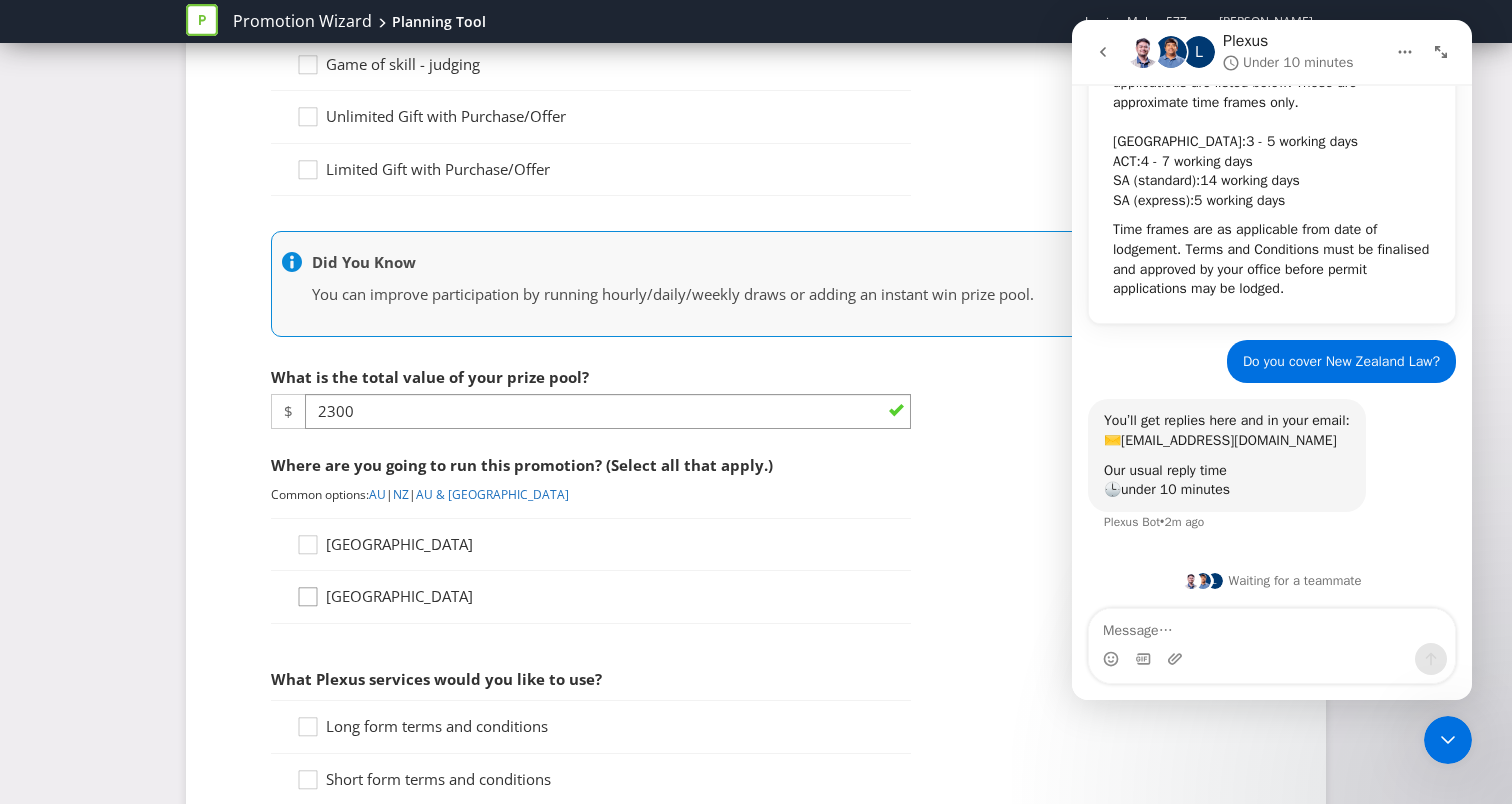 click at bounding box center (308, 590) 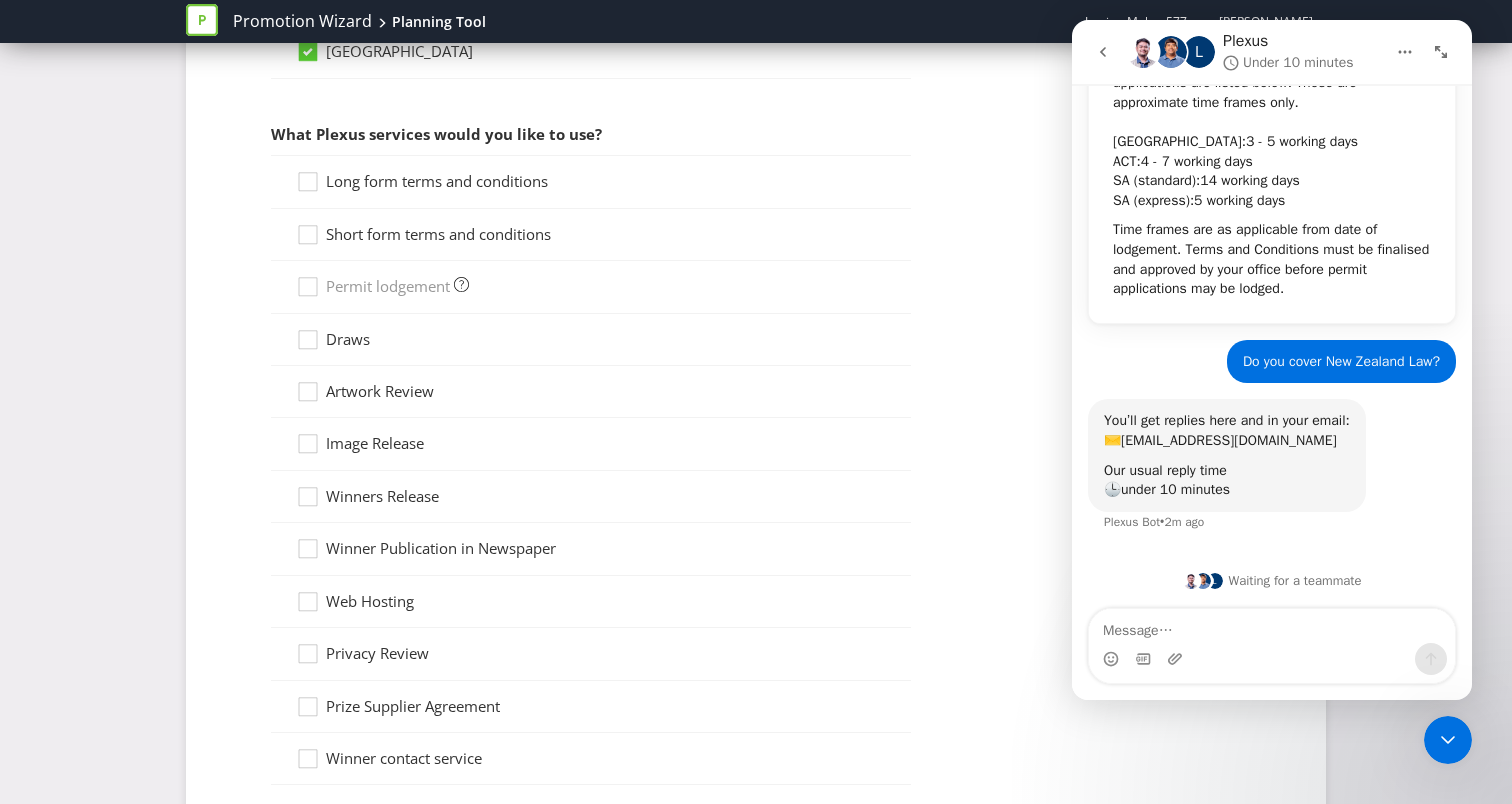 scroll, scrollTop: 736, scrollLeft: 0, axis: vertical 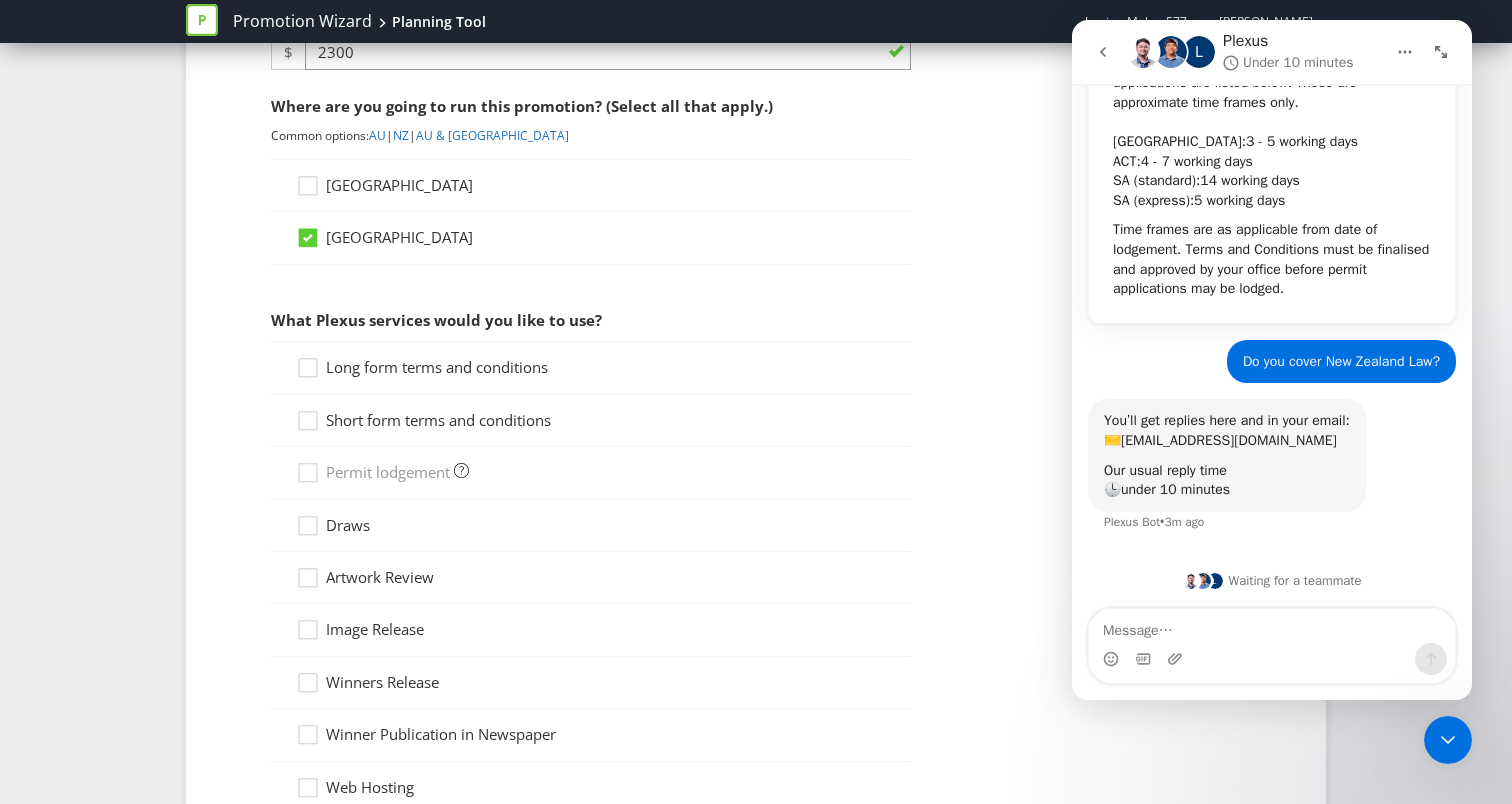 click on "Short form terms and conditions" at bounding box center (438, 420) 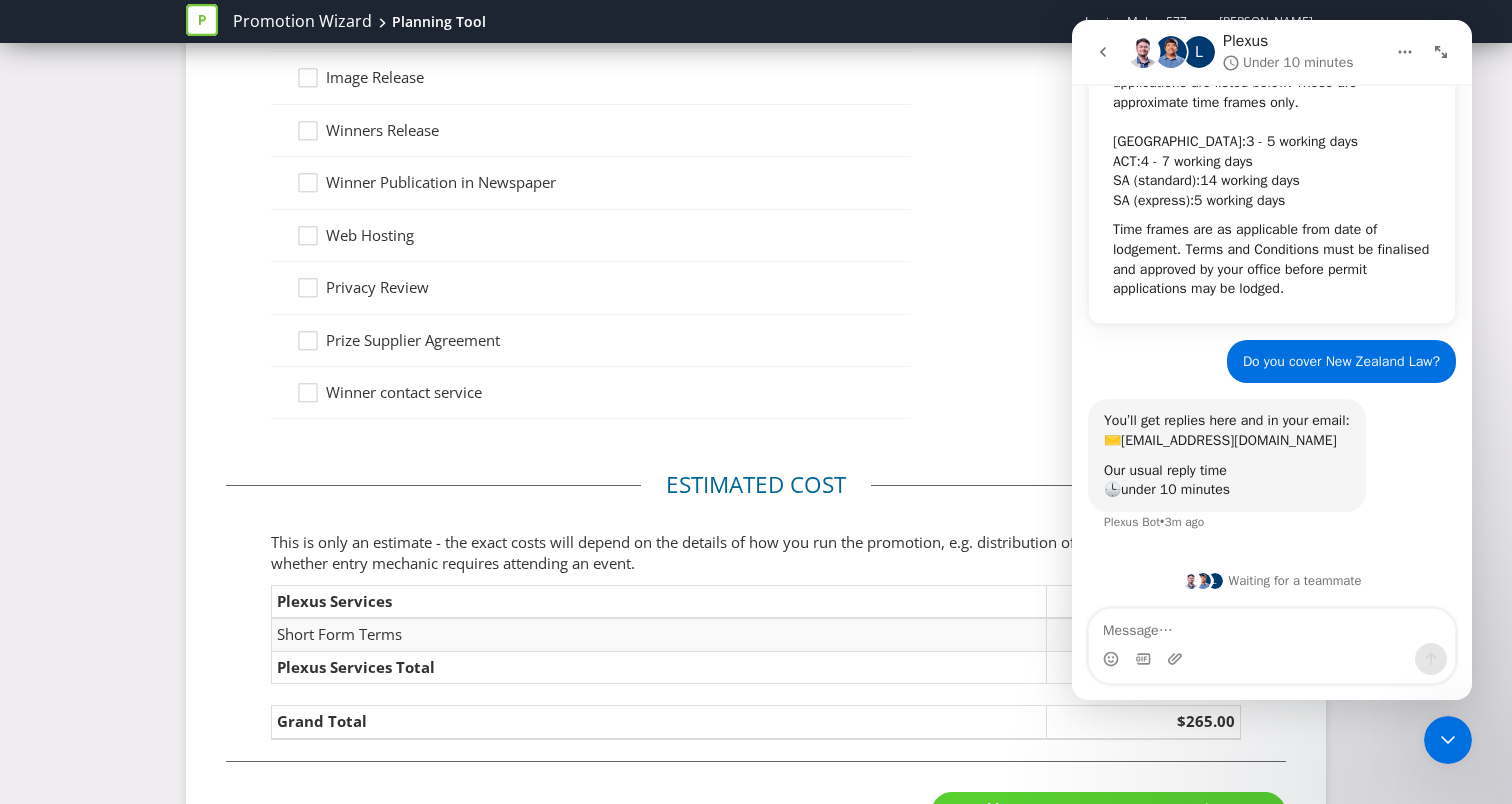 scroll, scrollTop: 1378, scrollLeft: 0, axis: vertical 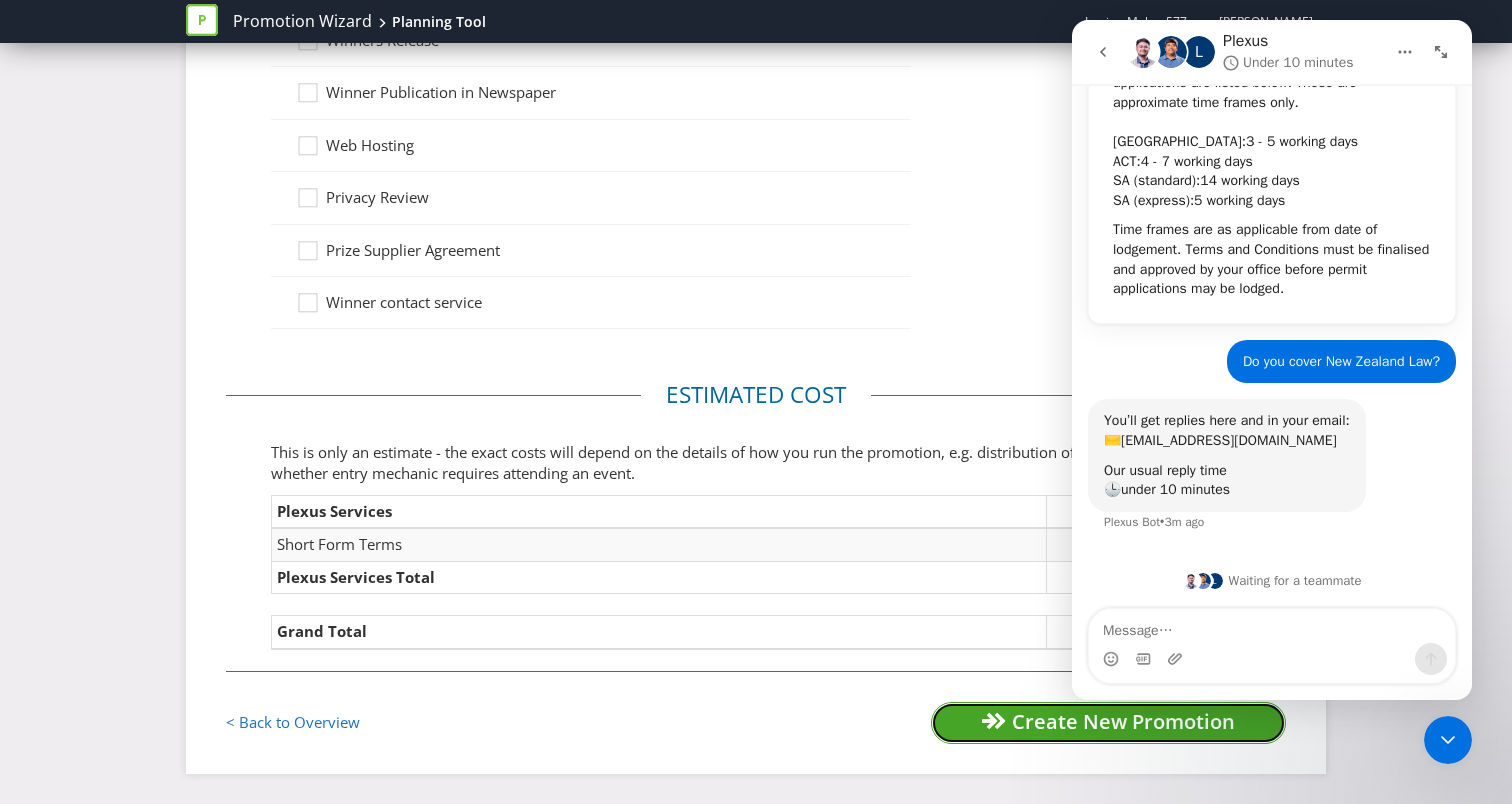 click on "Create New Promotion" at bounding box center [1108, 723] 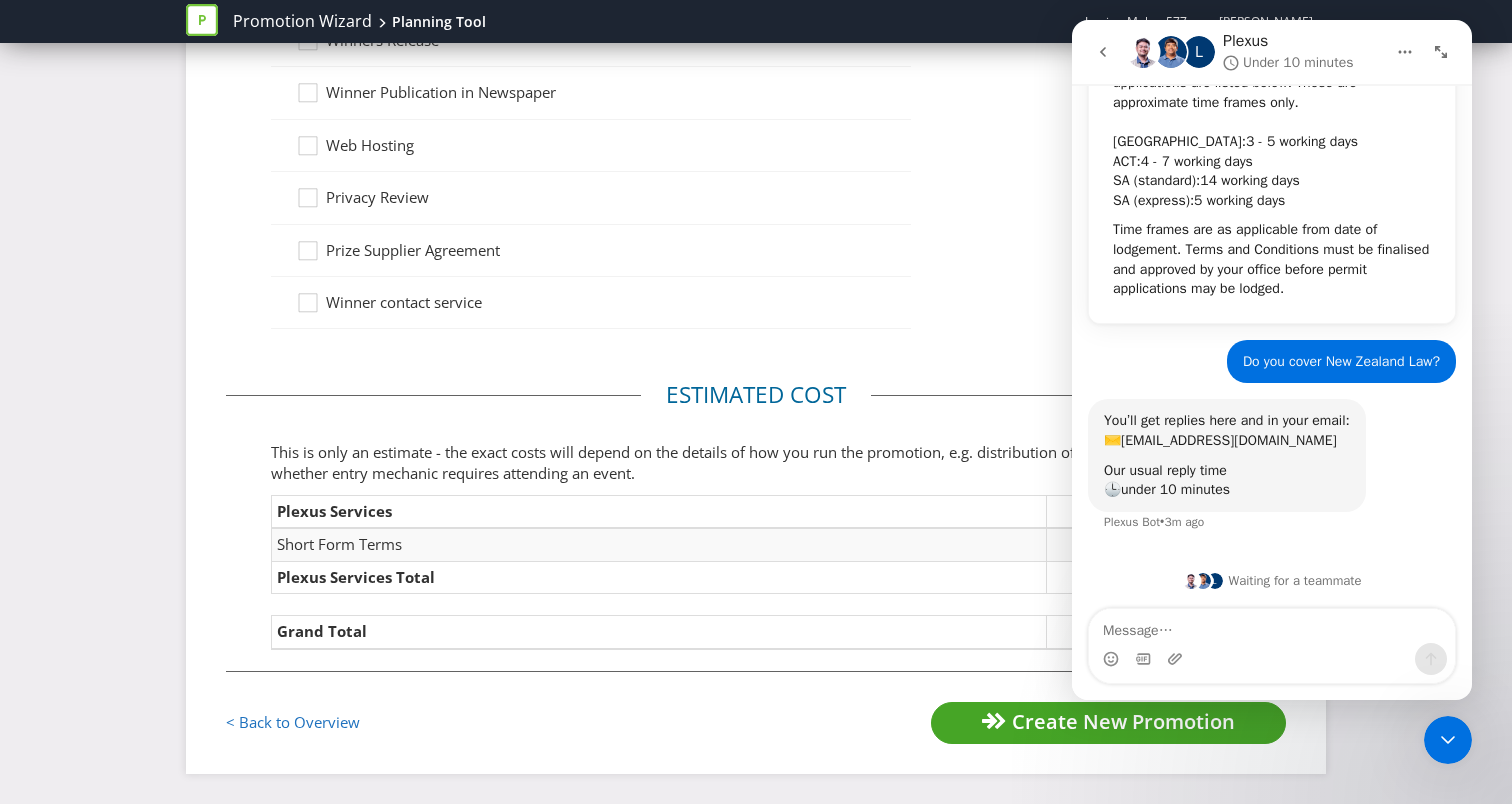 scroll, scrollTop: 0, scrollLeft: 0, axis: both 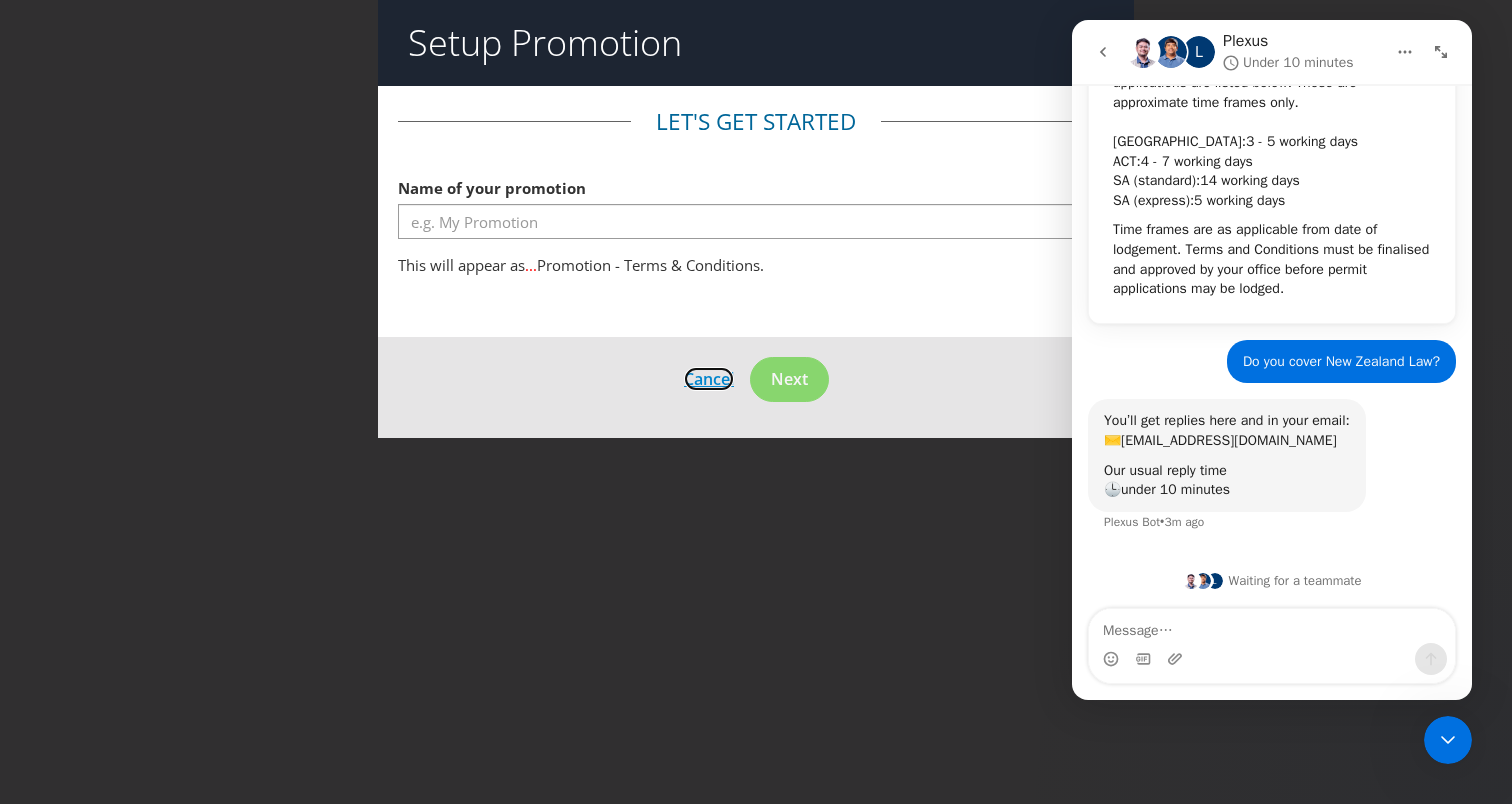 click on "Cancel" at bounding box center [709, 379] 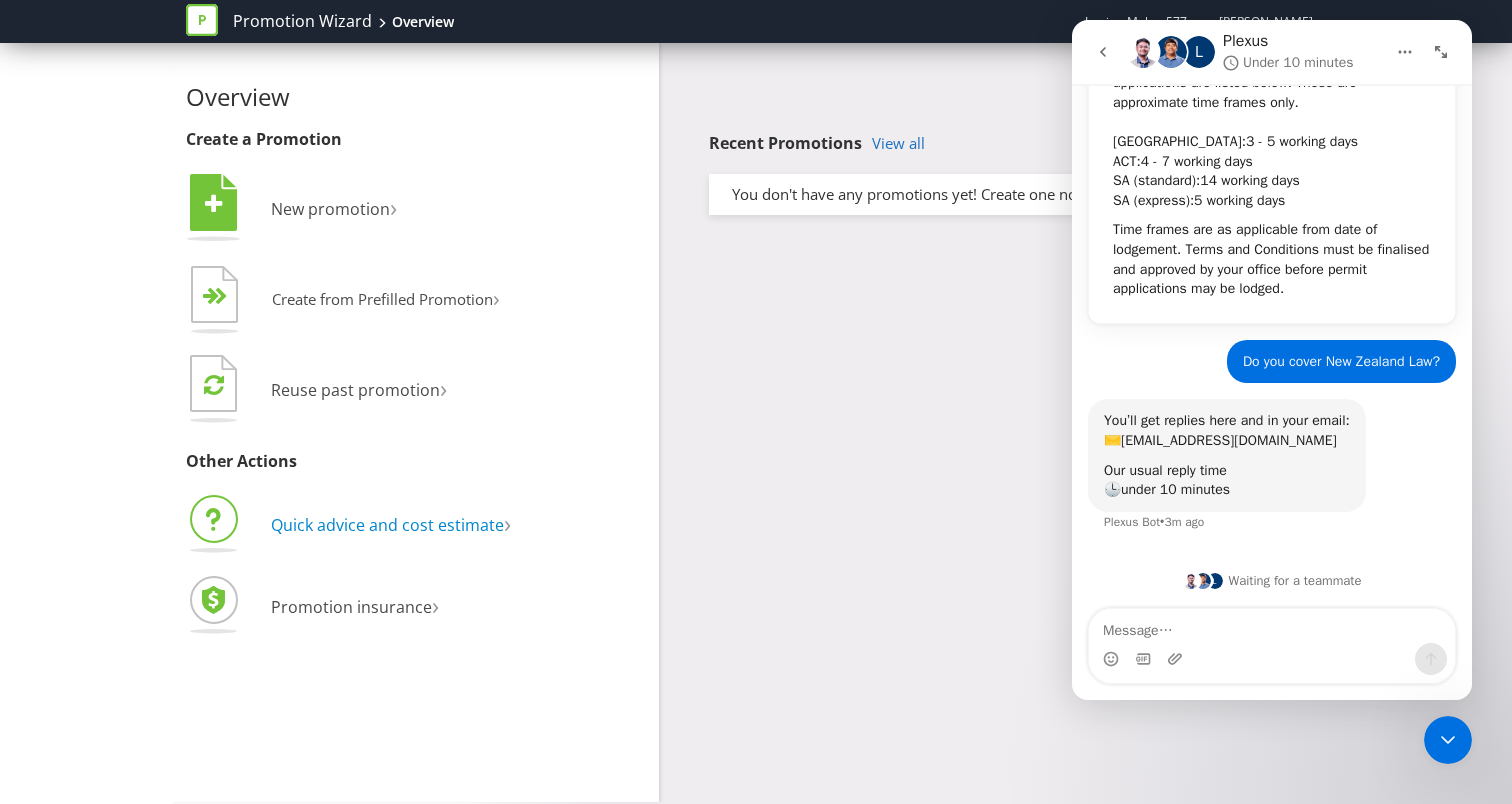 click on "Quick advice and cost estimate" at bounding box center (387, 525) 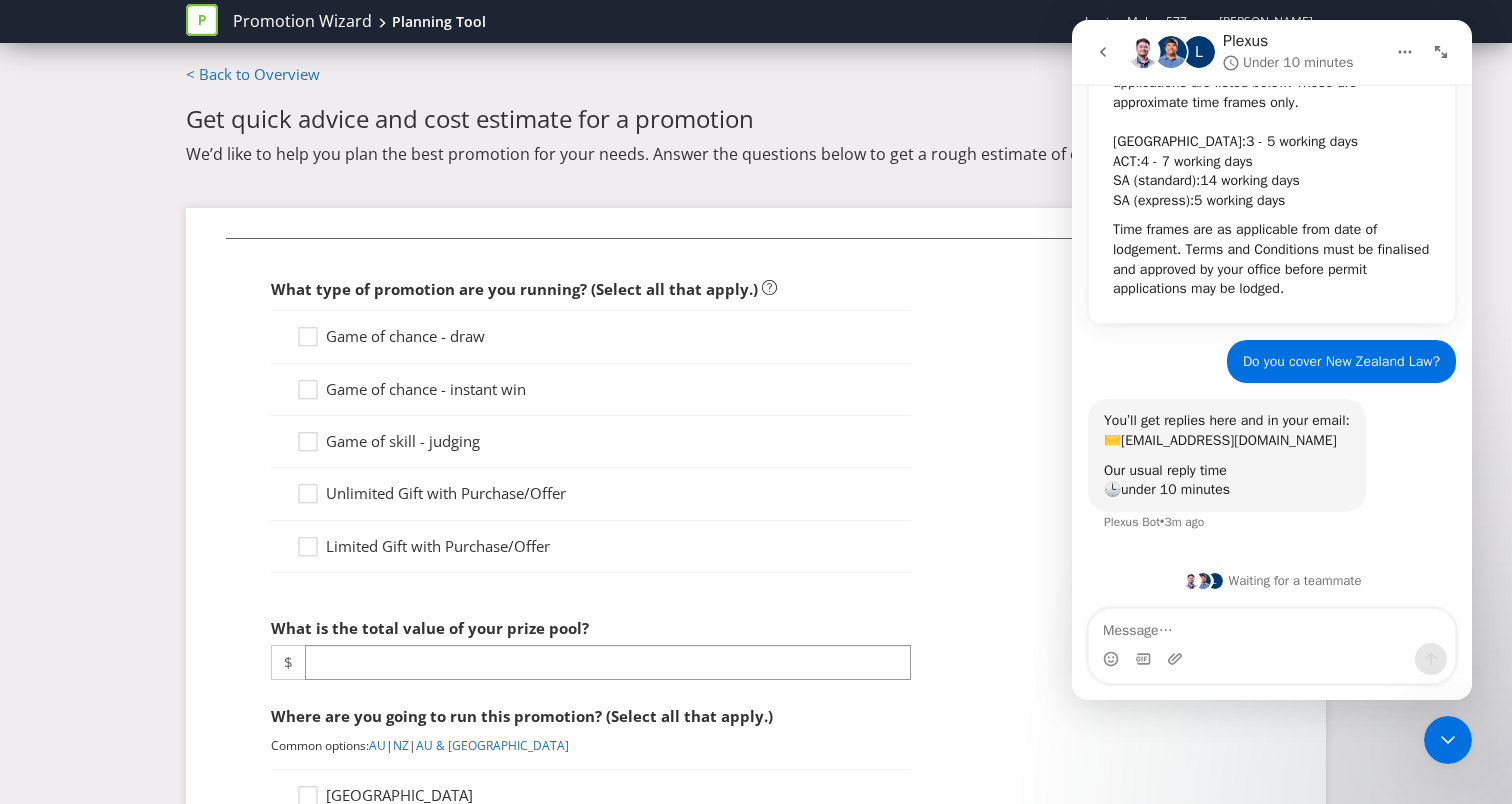 click on "Game of chance - draw" at bounding box center (405, 336) 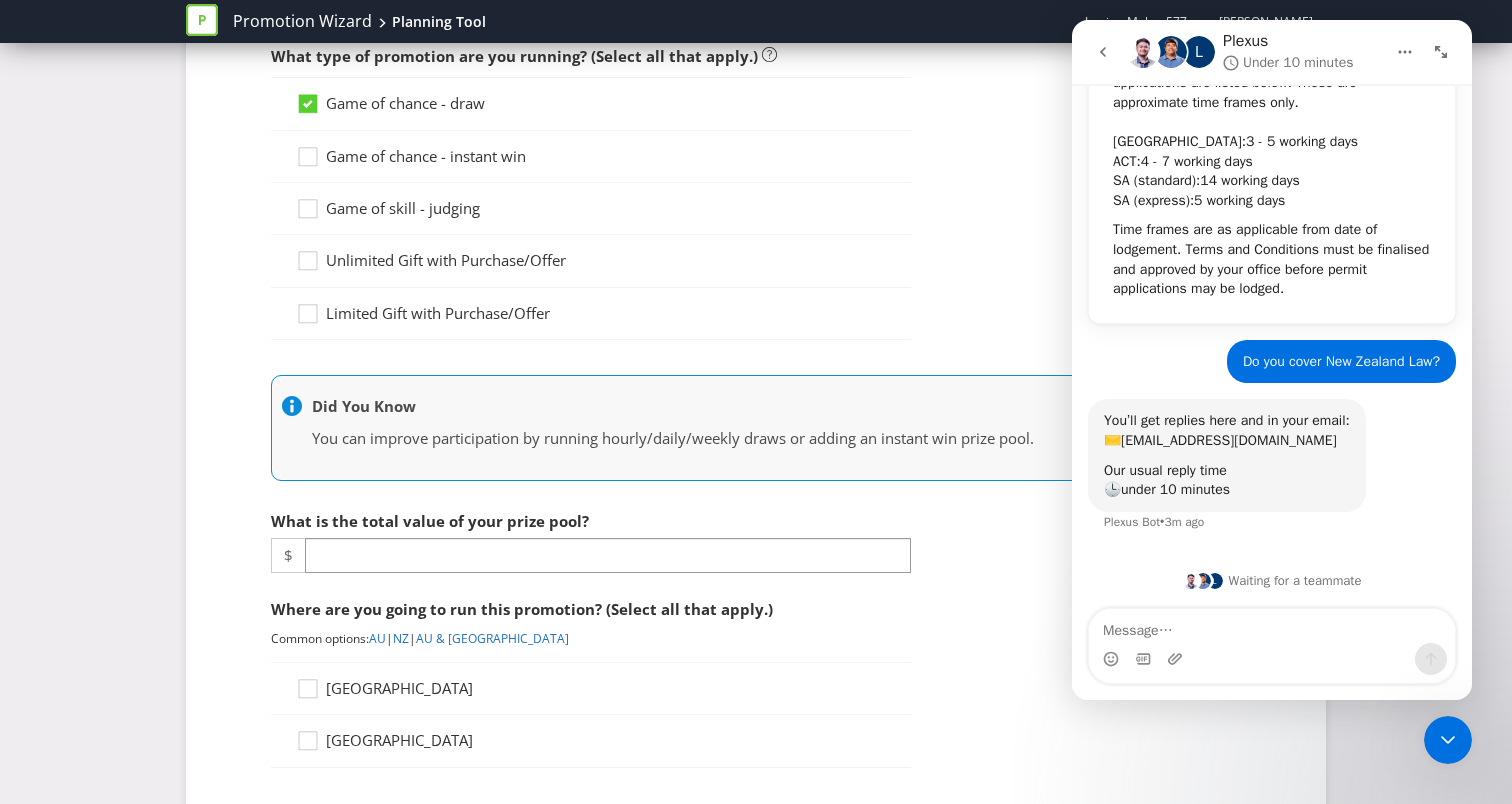 scroll, scrollTop: 269, scrollLeft: 0, axis: vertical 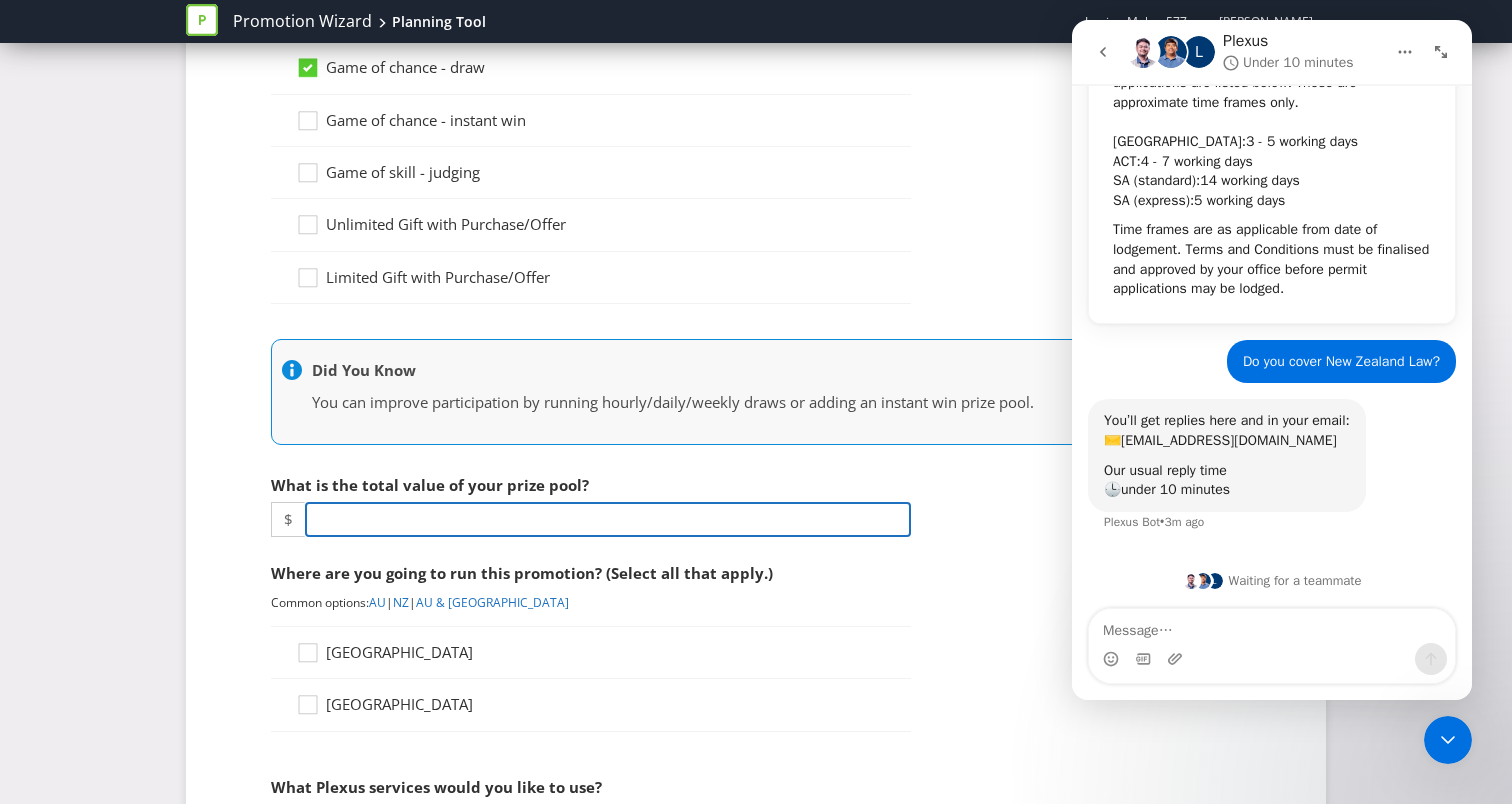 click at bounding box center (608, 519) 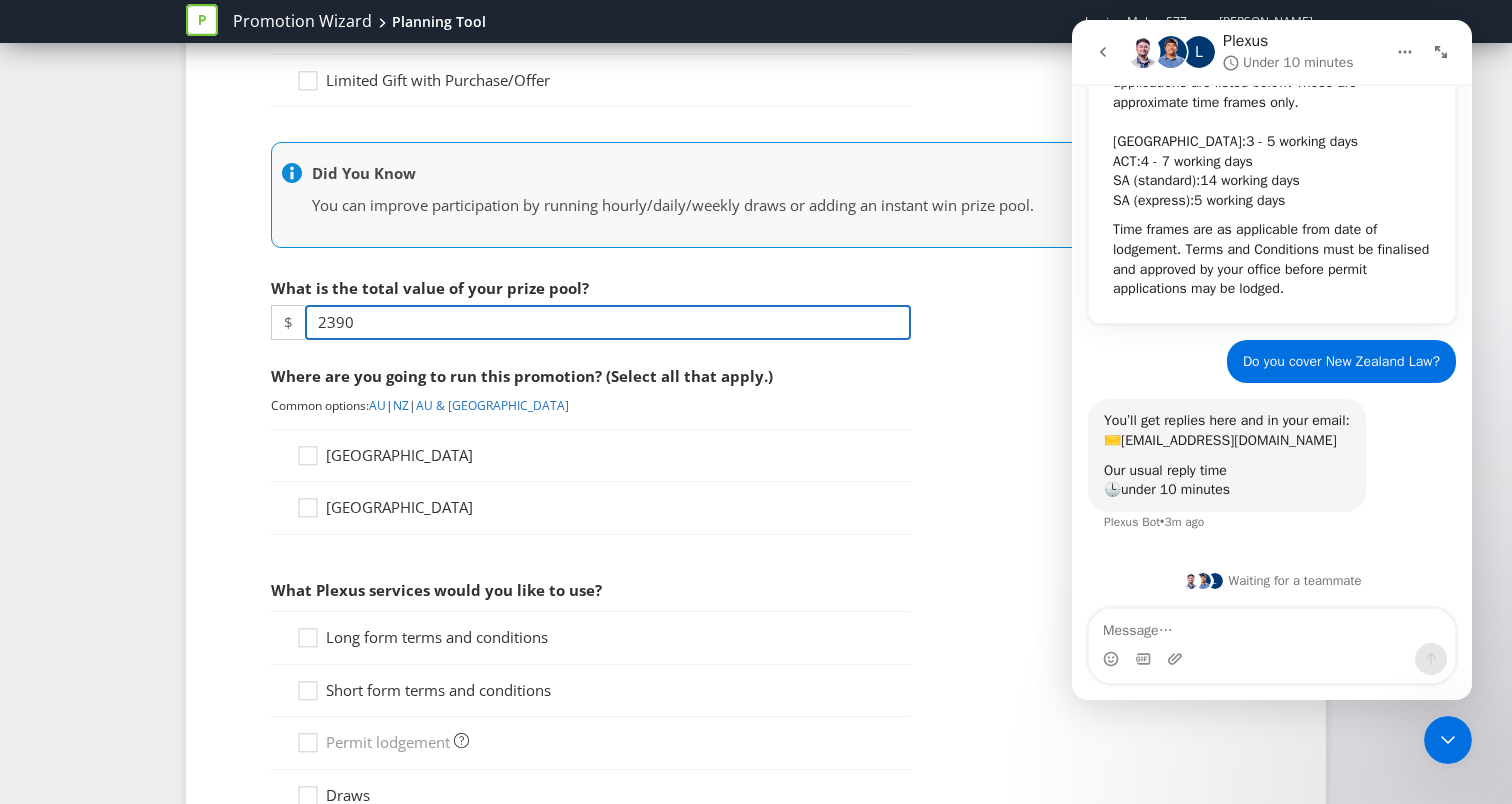 scroll, scrollTop: 494, scrollLeft: 0, axis: vertical 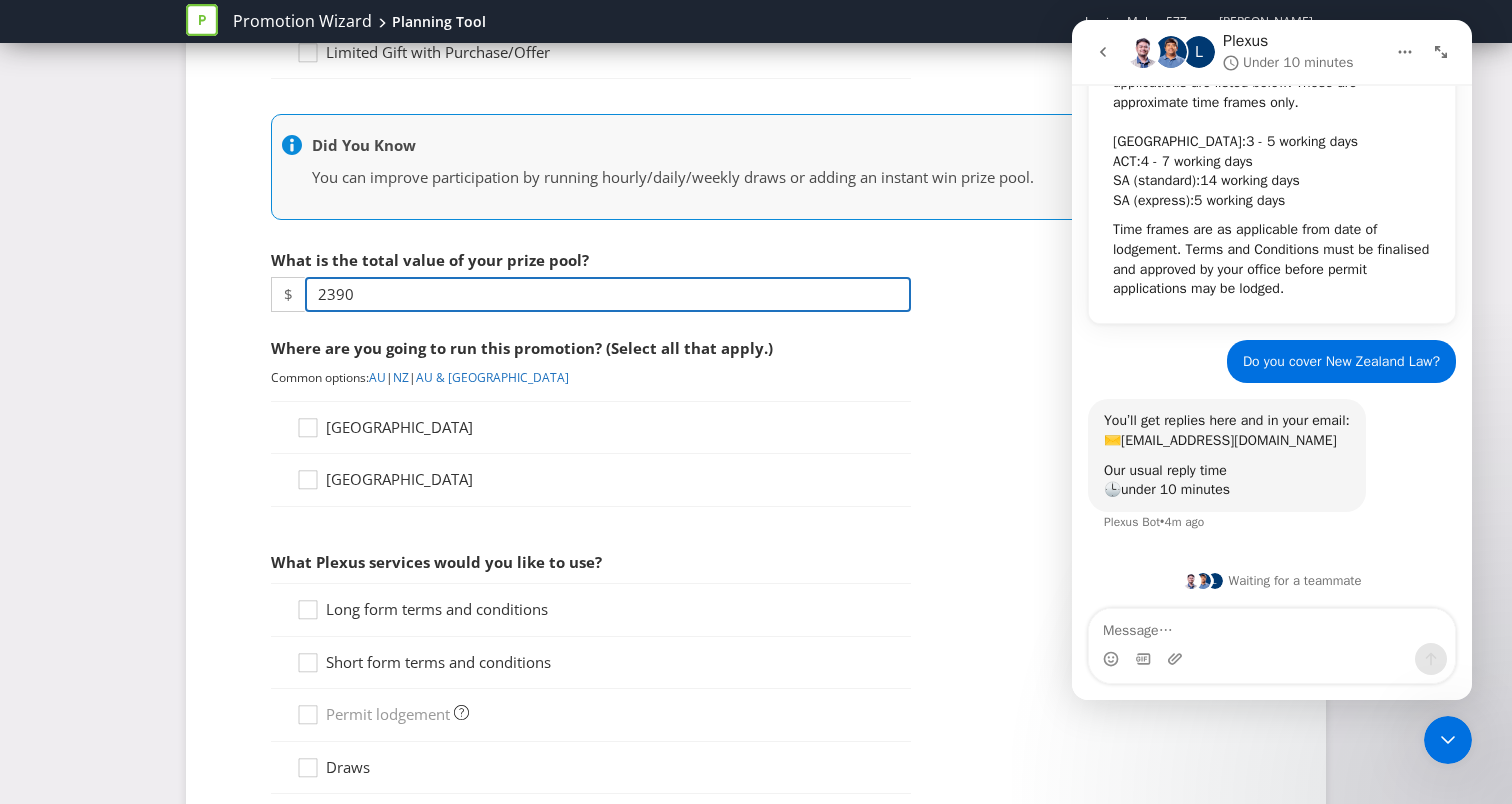 type on "2390" 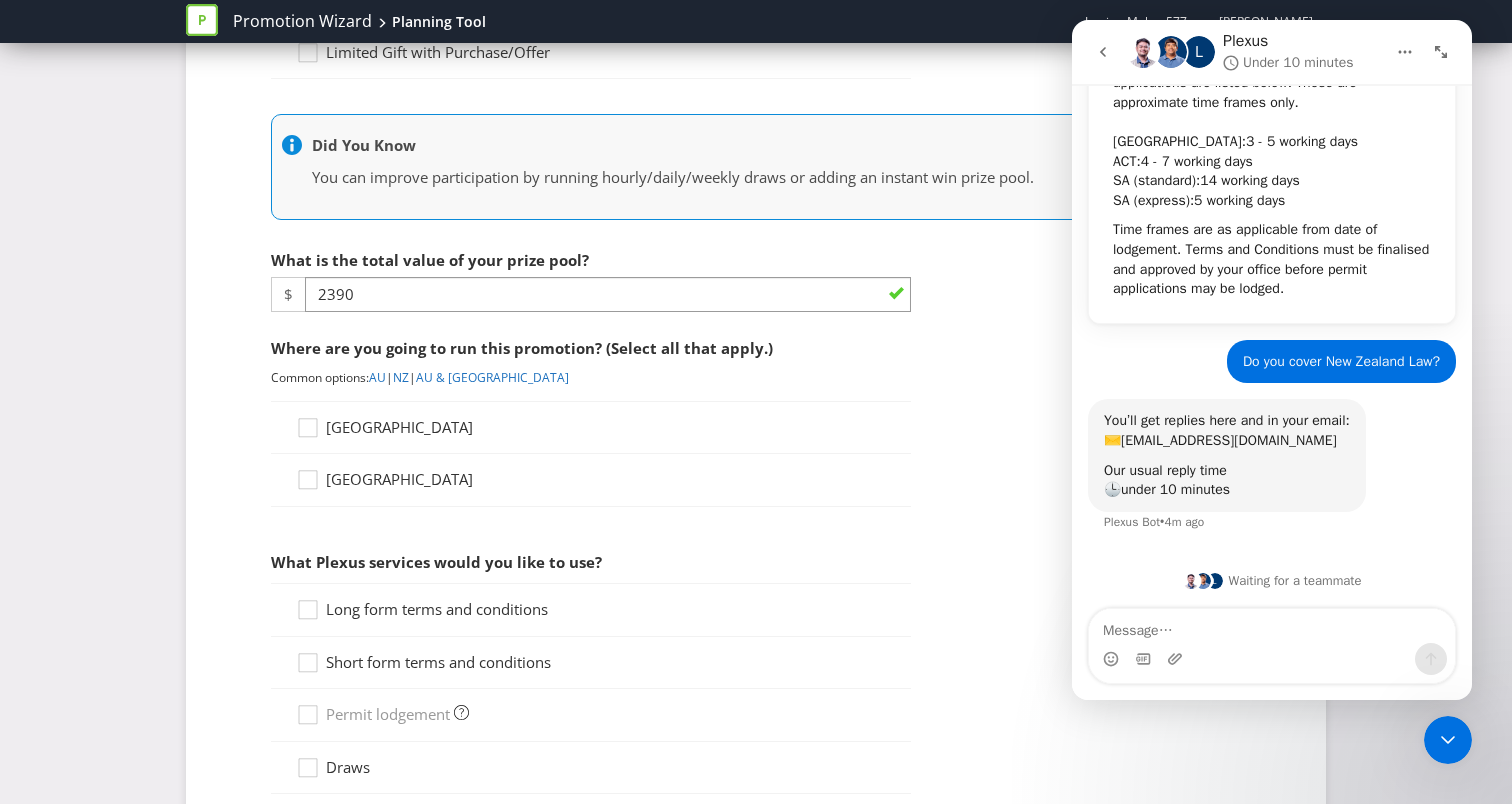 click on "[GEOGRAPHIC_DATA]" at bounding box center (399, 479) 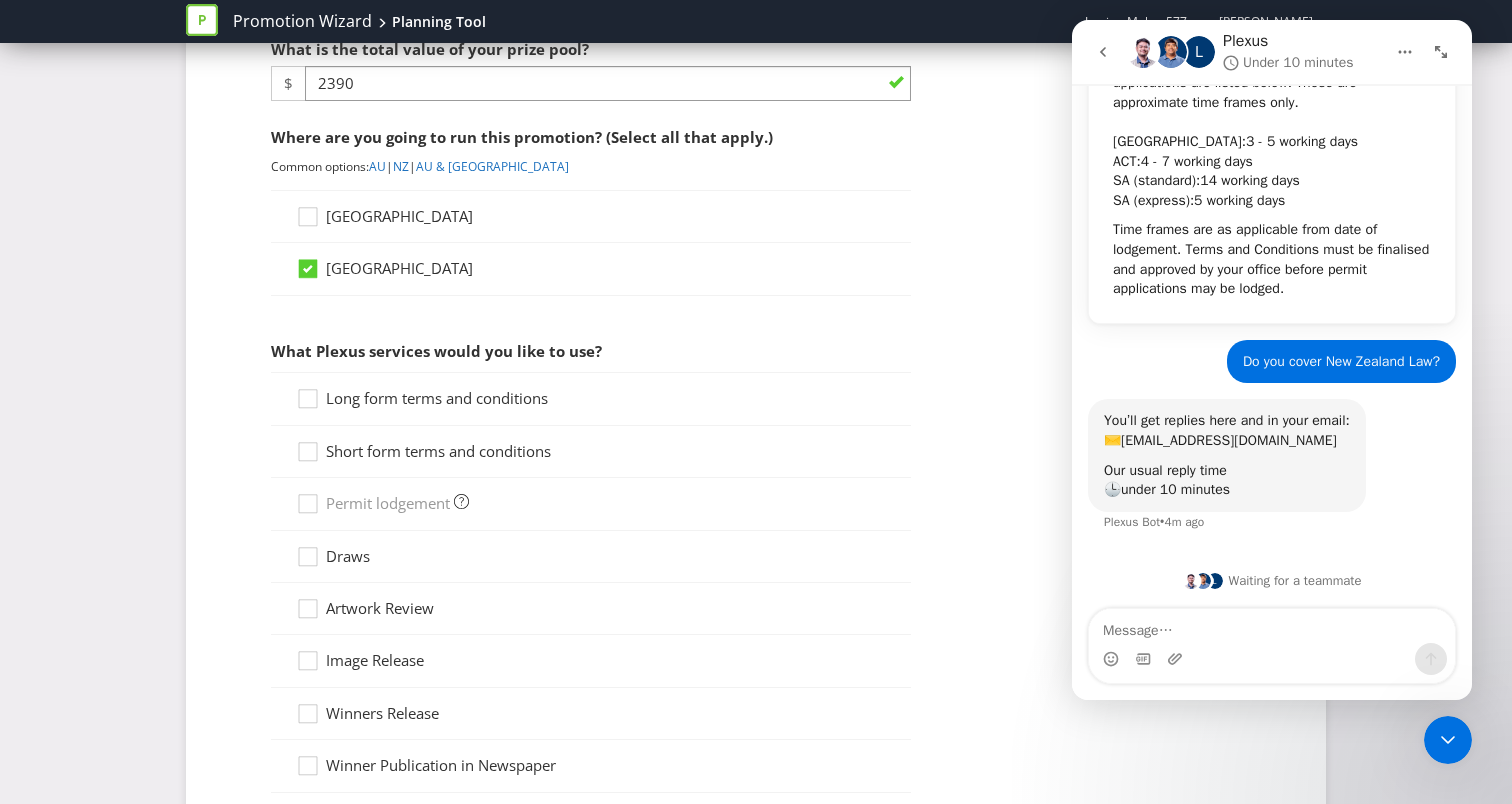 click on "Short form terms and conditions" at bounding box center [438, 451] 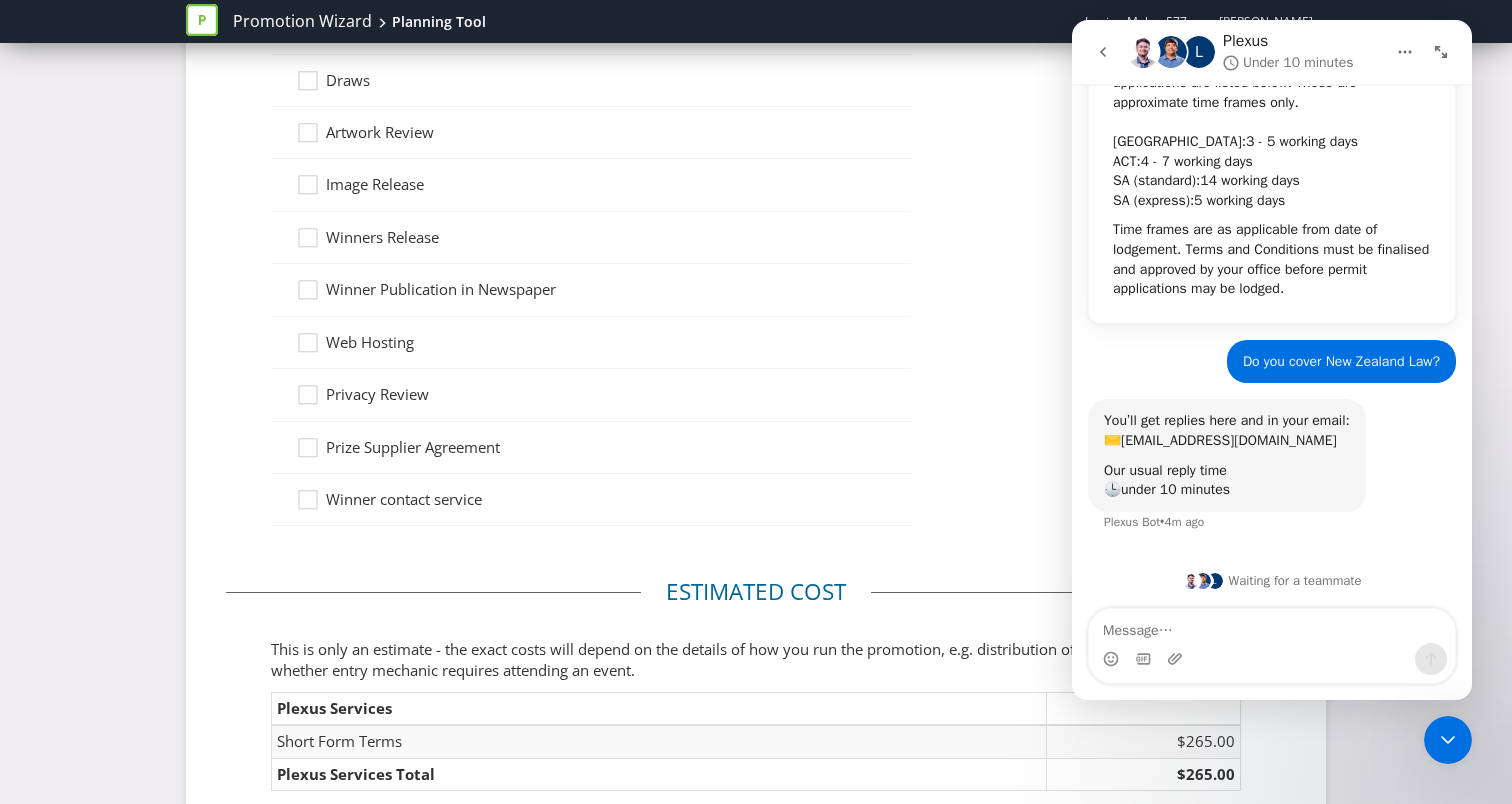 scroll, scrollTop: 956, scrollLeft: 0, axis: vertical 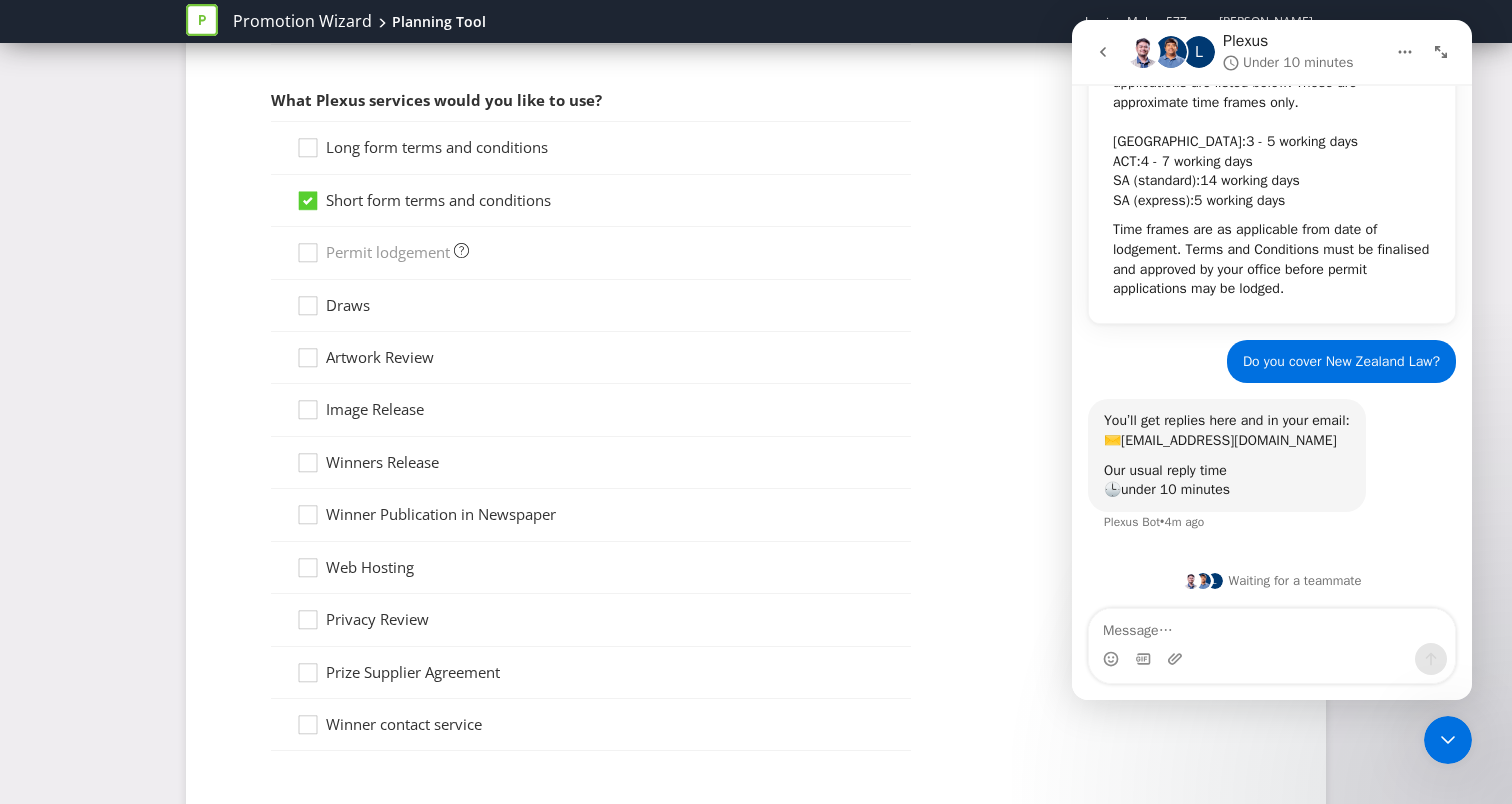 click 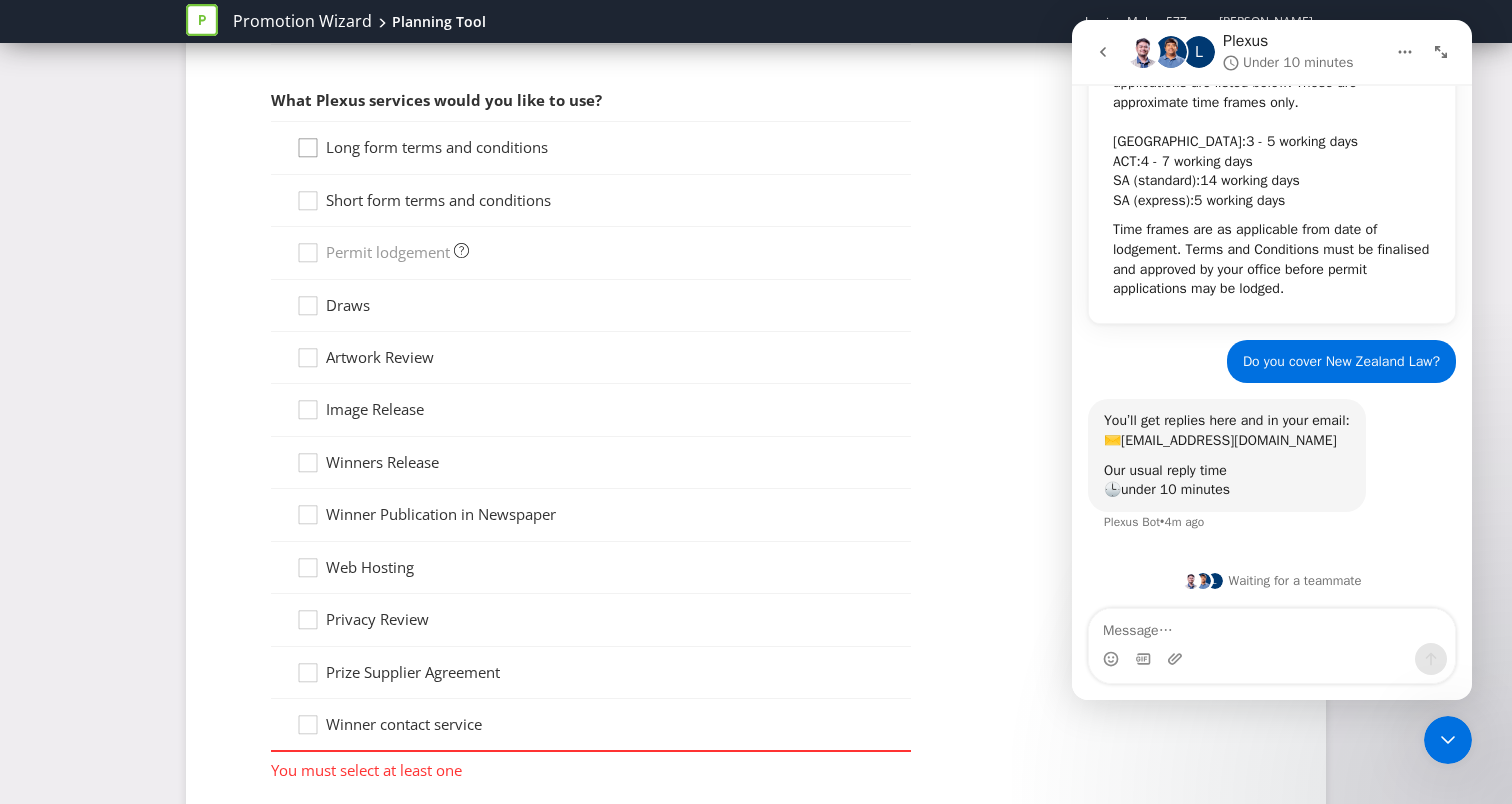 click 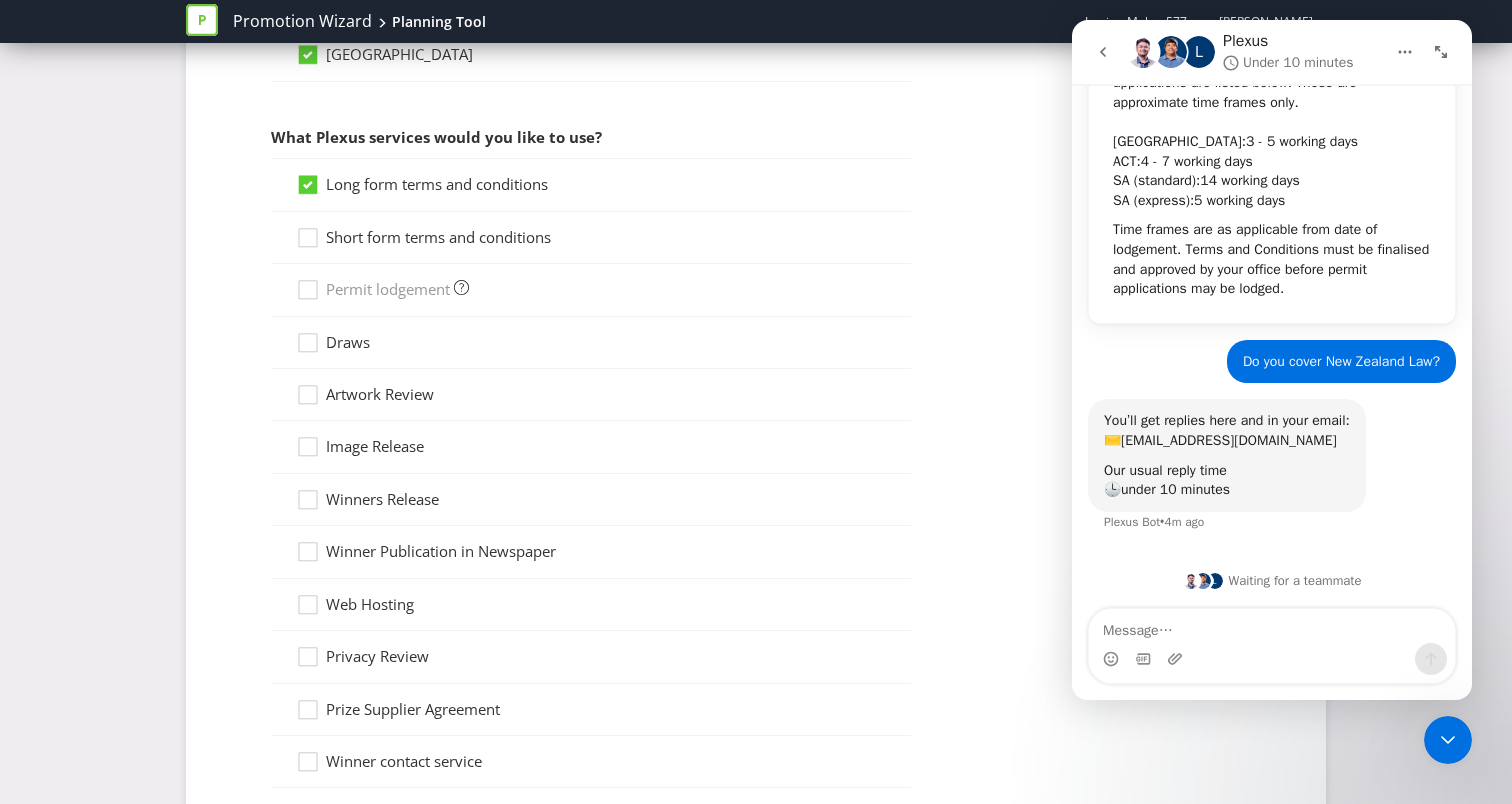 scroll, scrollTop: 900, scrollLeft: 0, axis: vertical 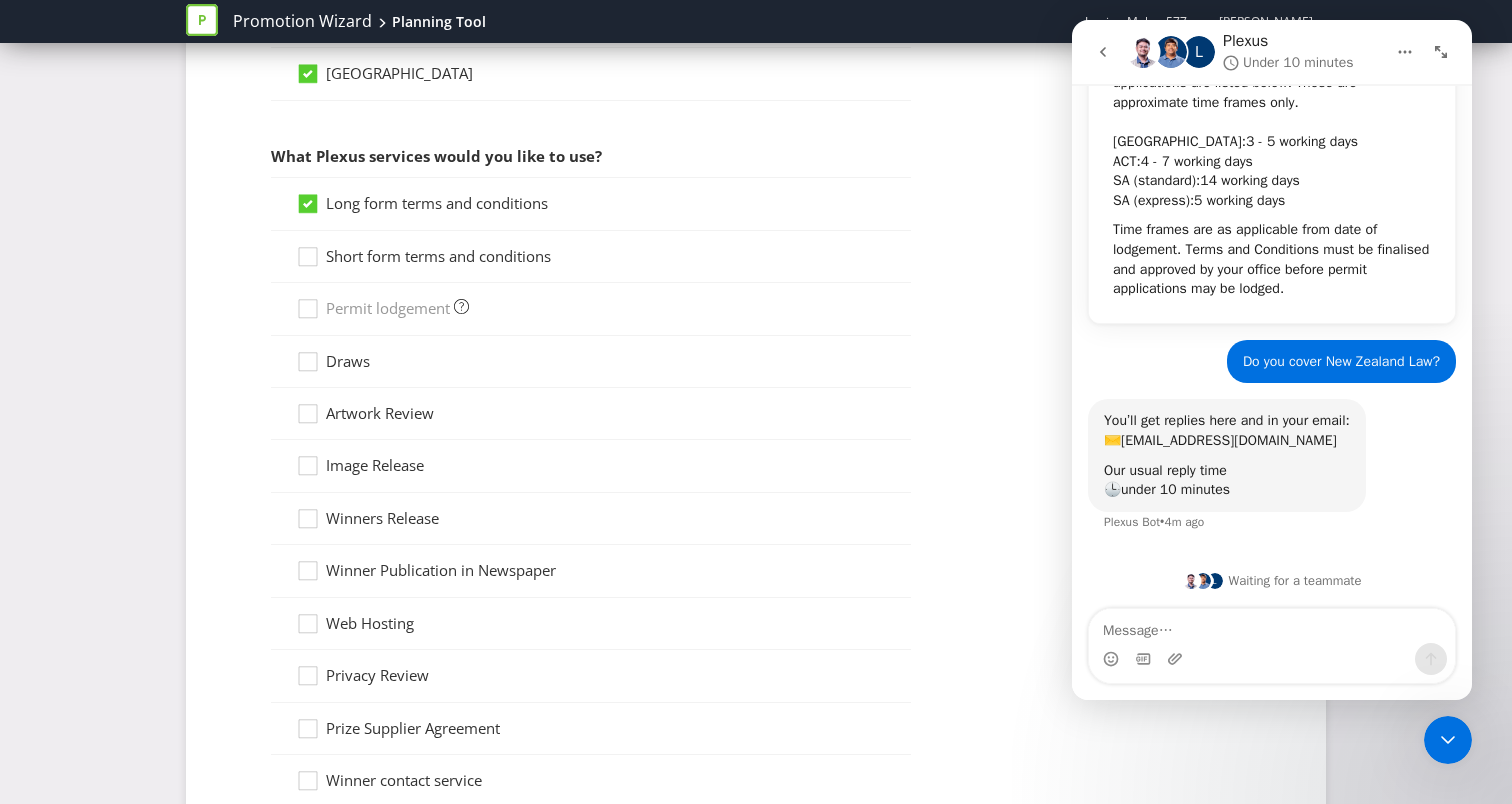 click at bounding box center [308, 197] 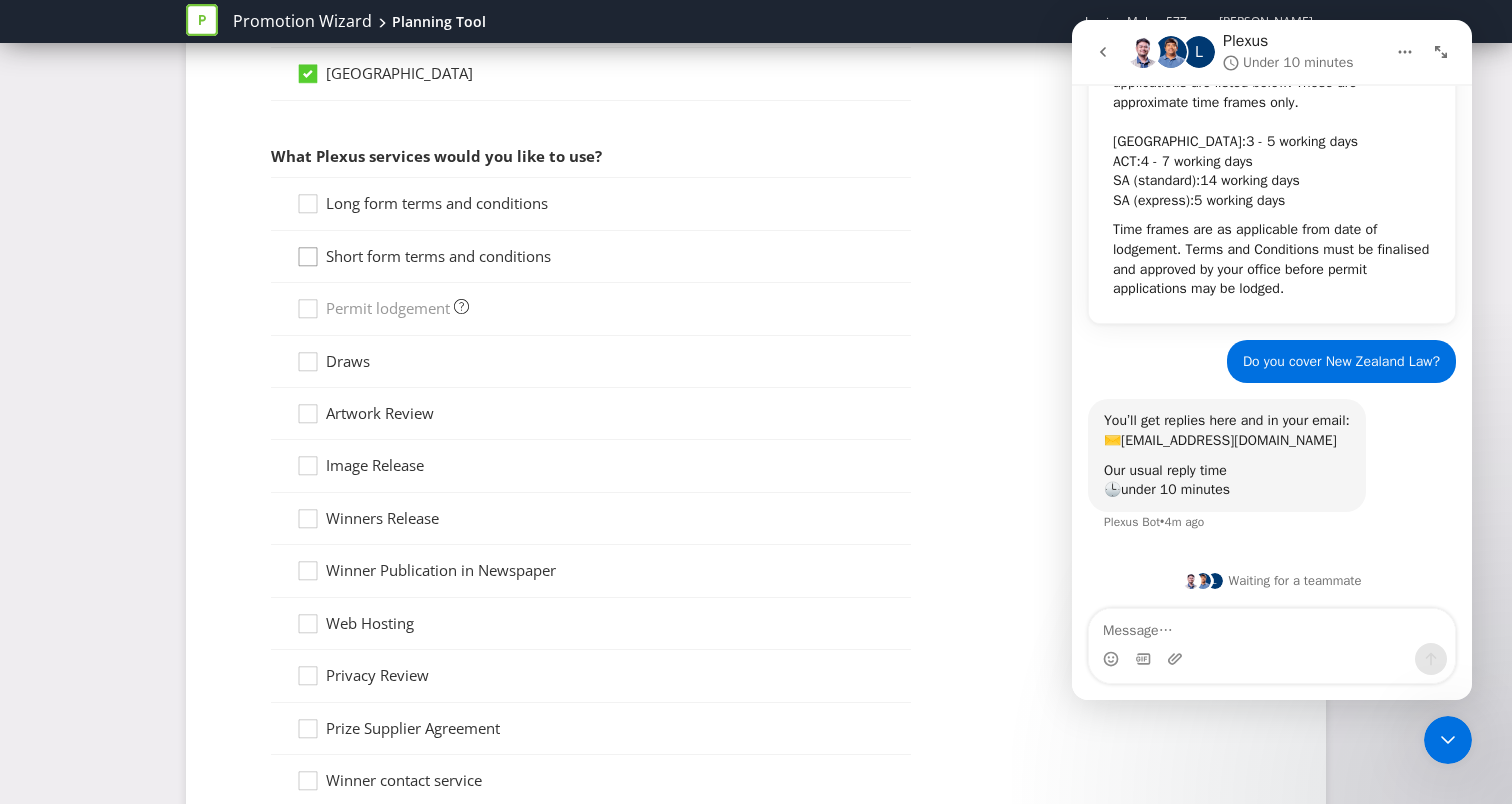 click 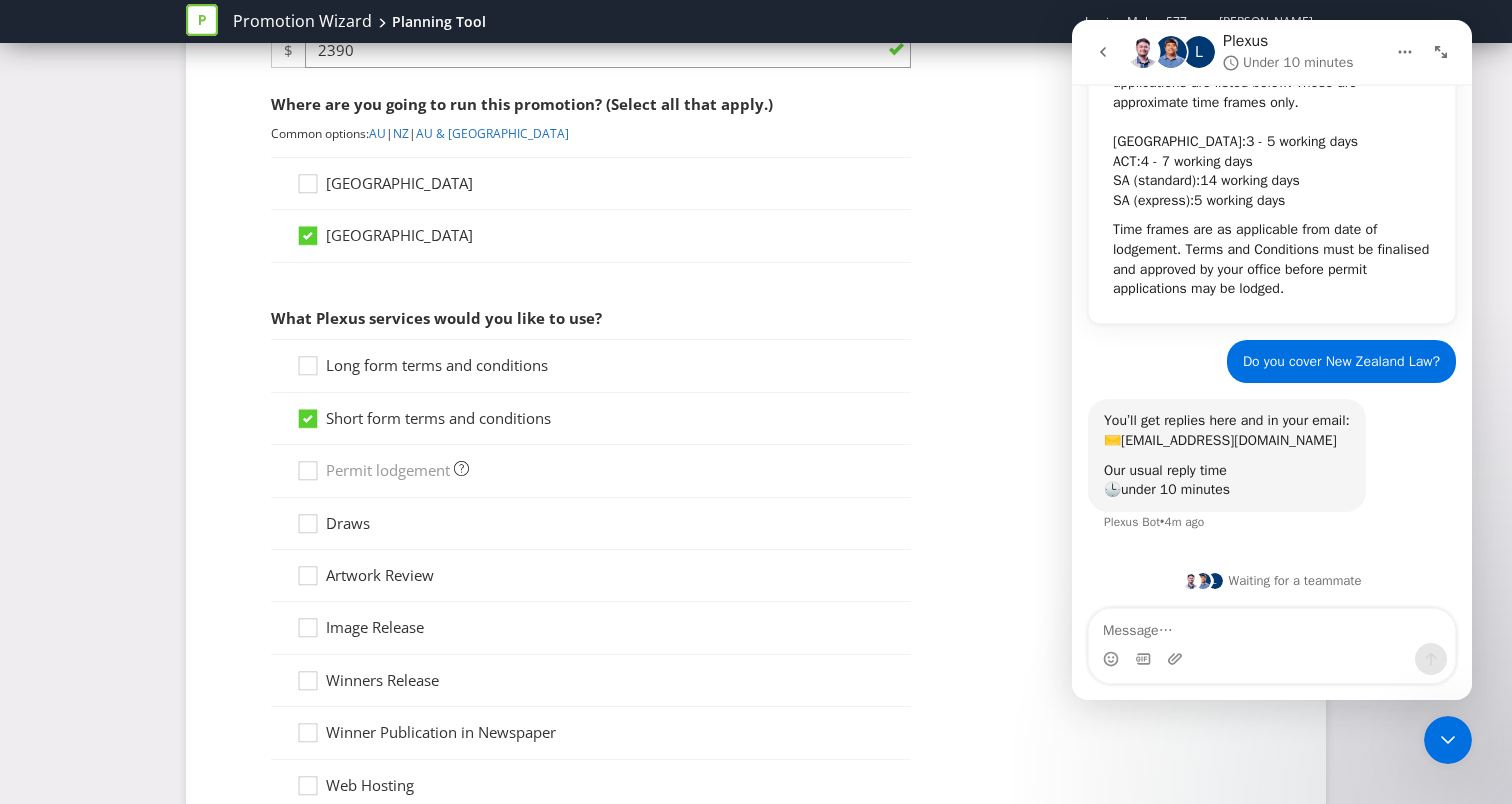 scroll, scrollTop: 597, scrollLeft: 0, axis: vertical 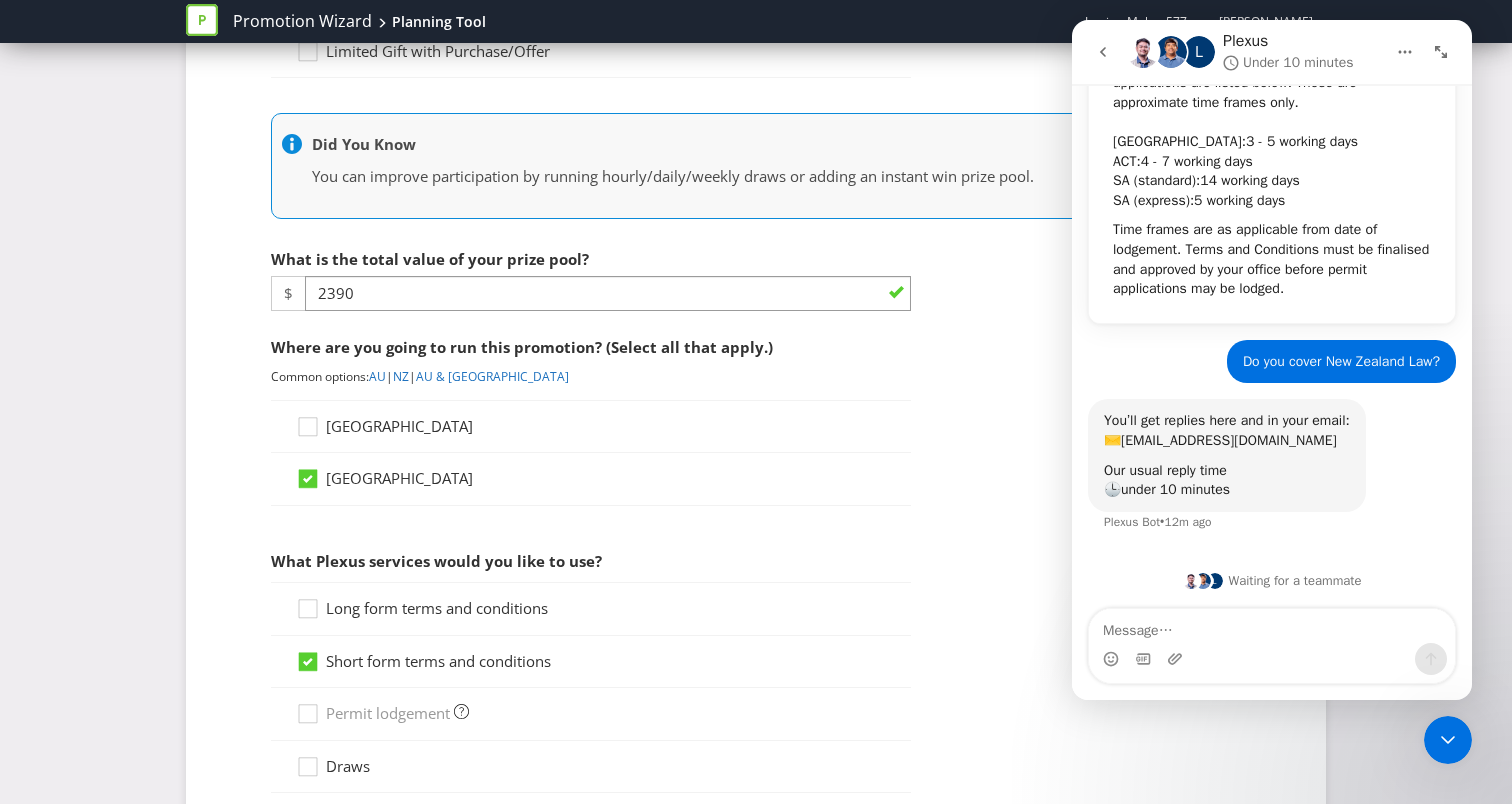 click 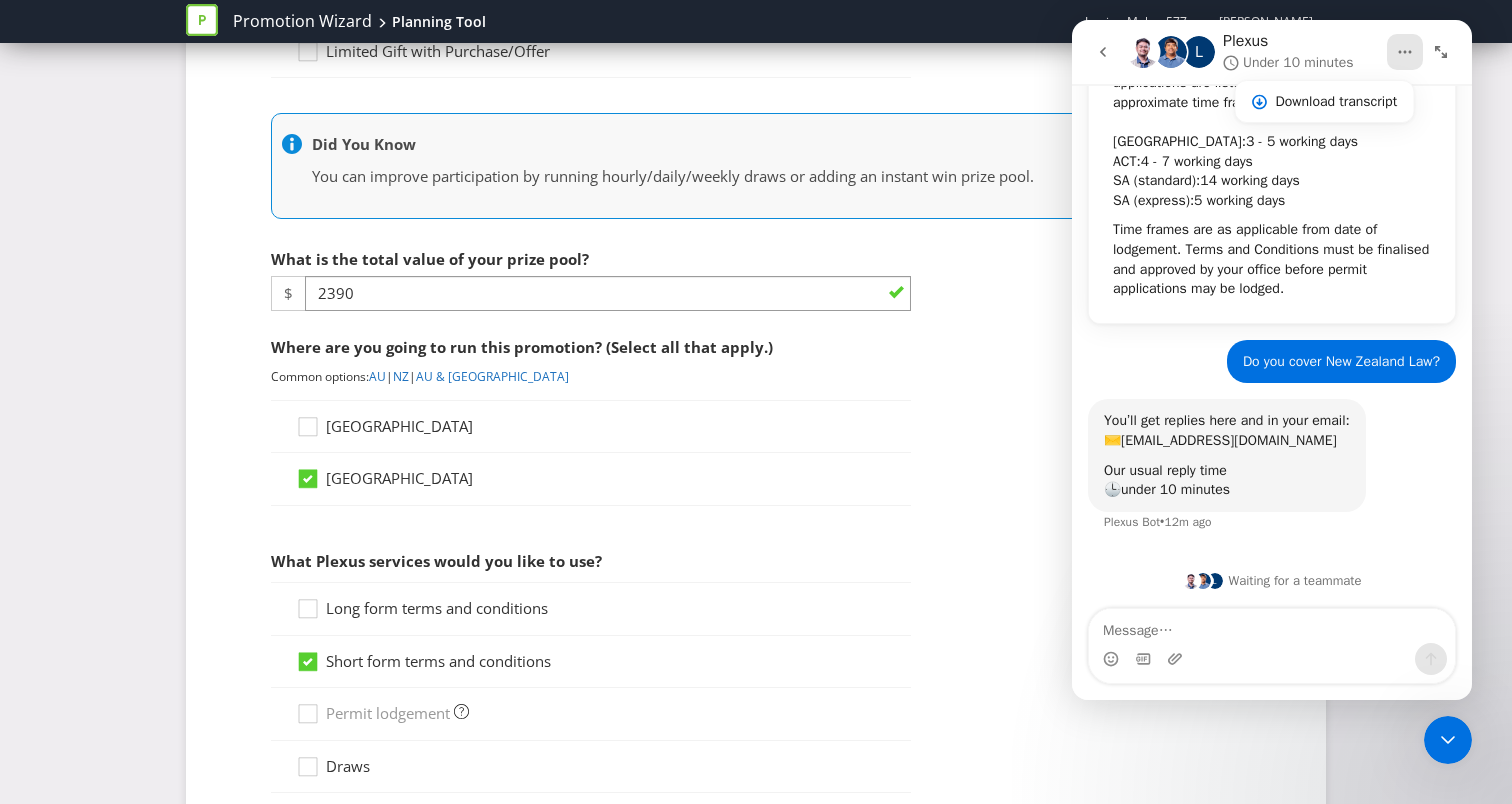 click 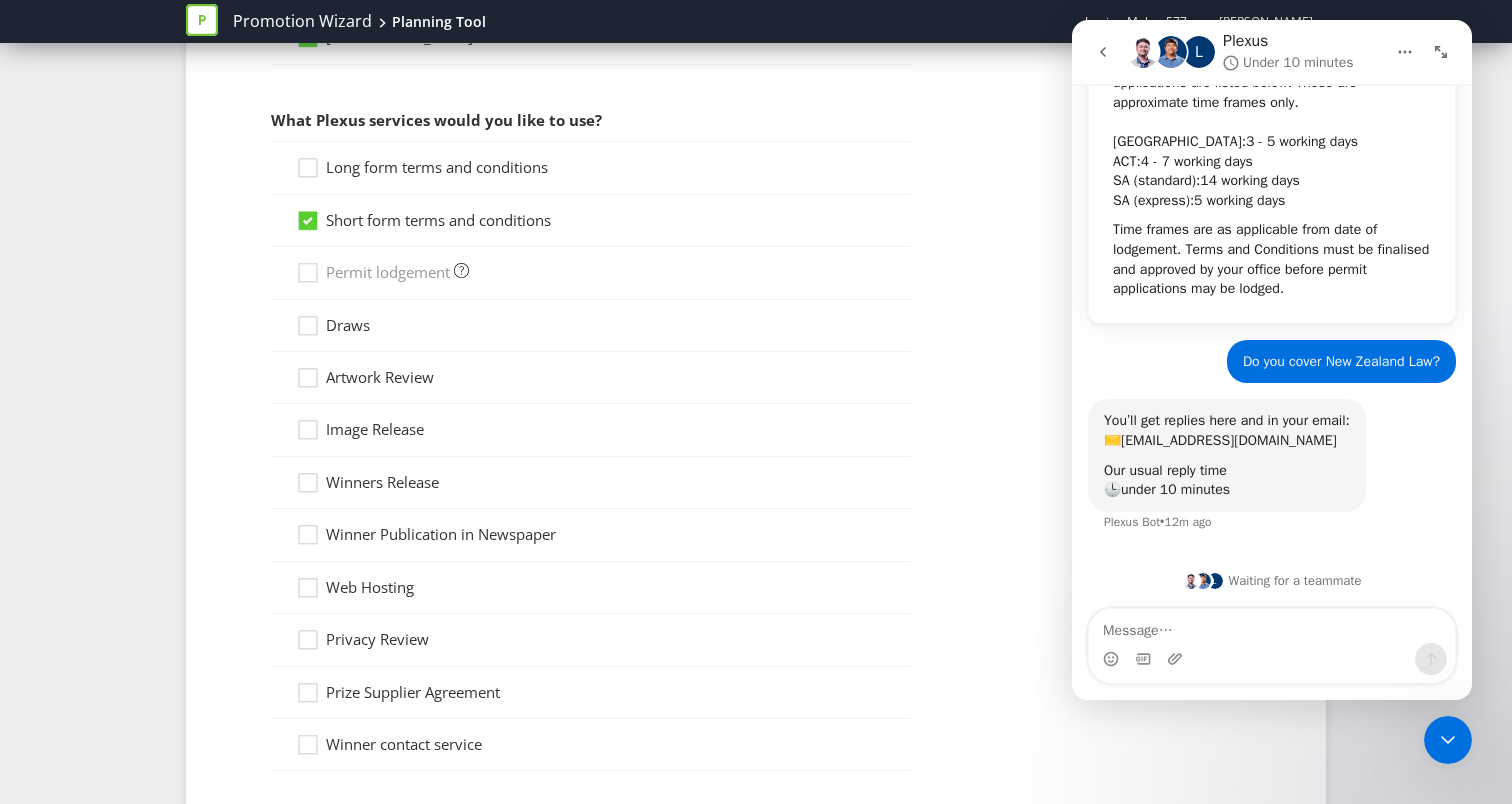 scroll, scrollTop: 1378, scrollLeft: 0, axis: vertical 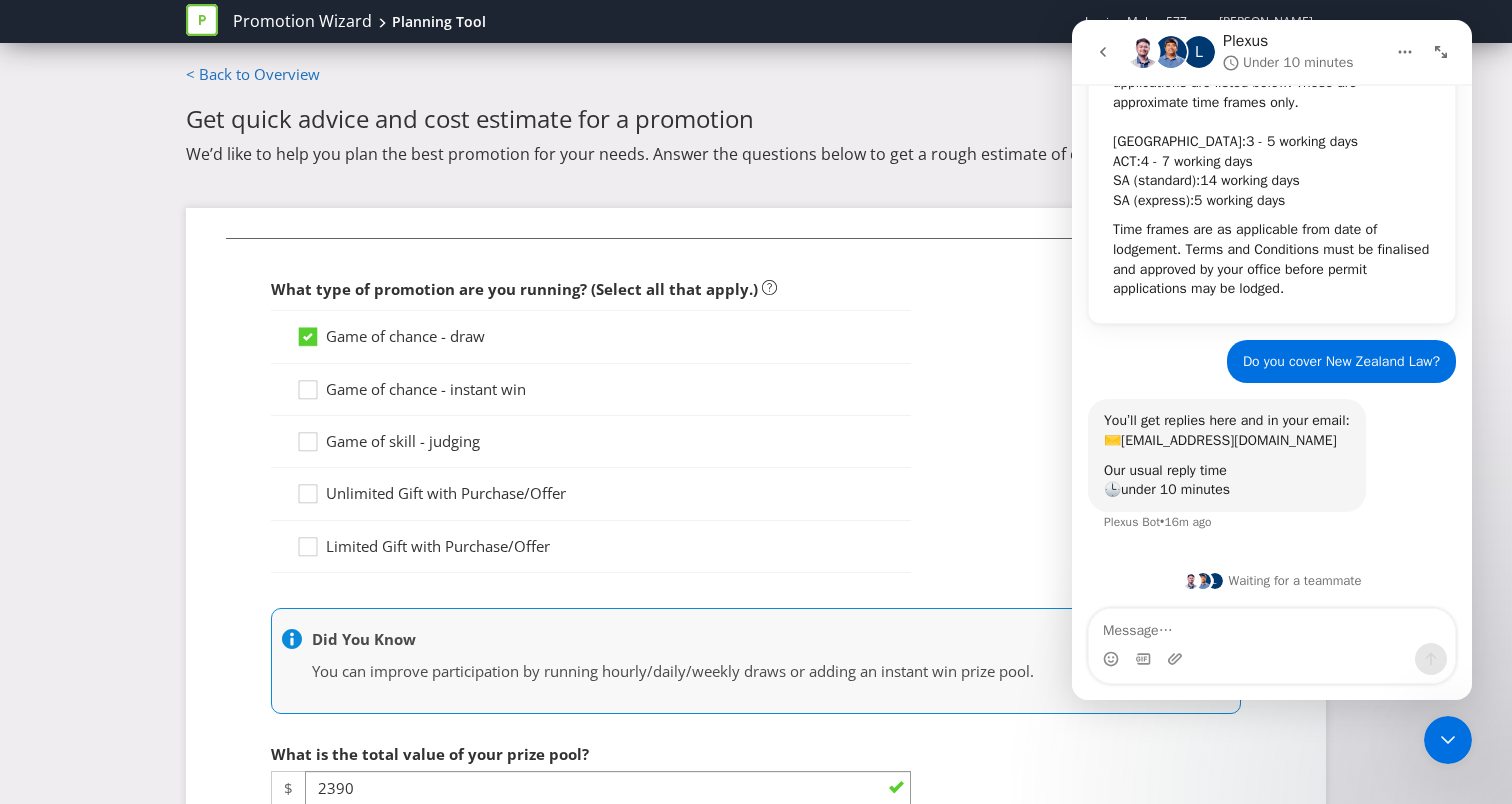 click on "Game of chance - instant win" at bounding box center [426, 389] 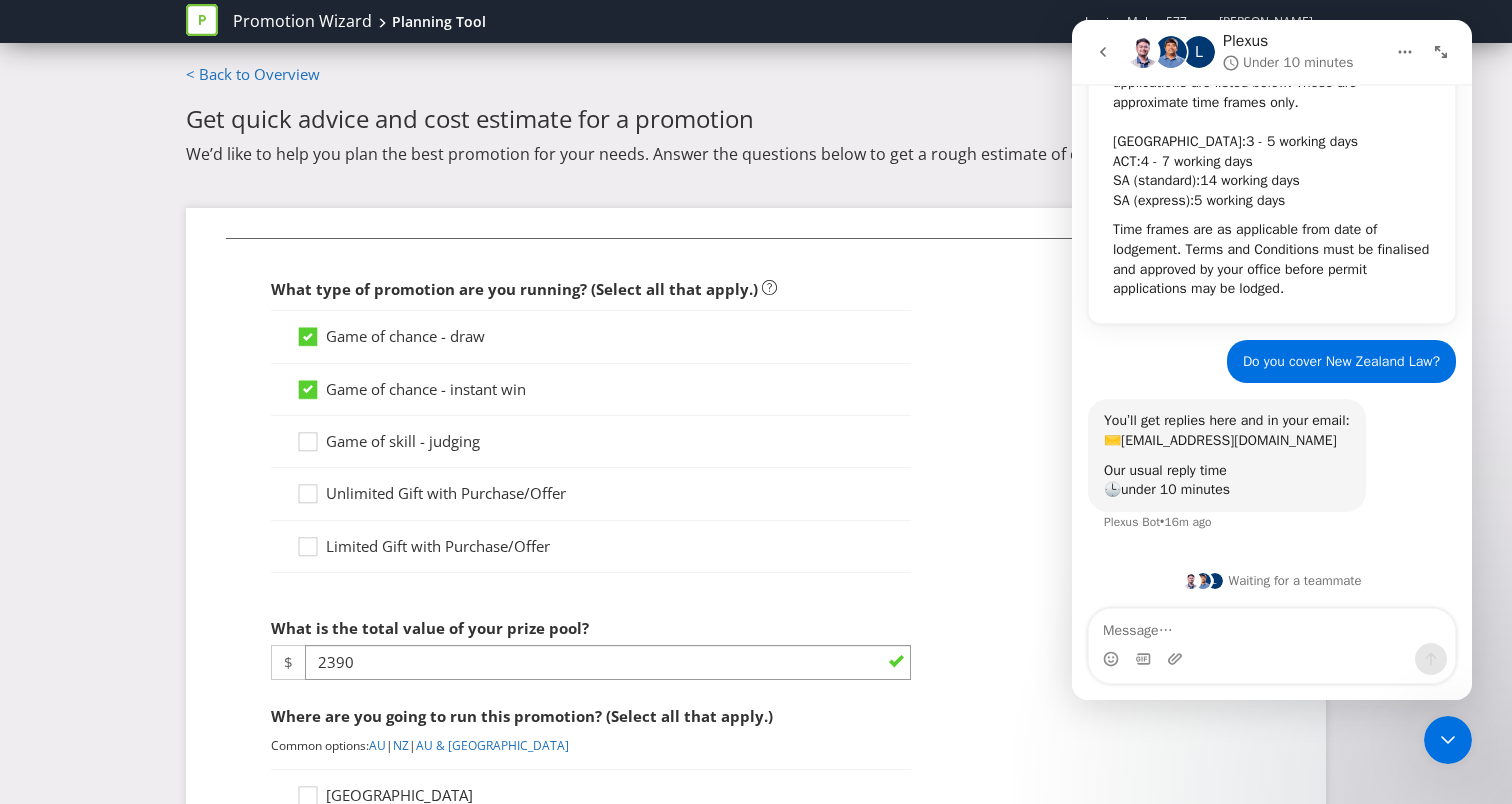 click on "Game of chance - draw" at bounding box center (405, 336) 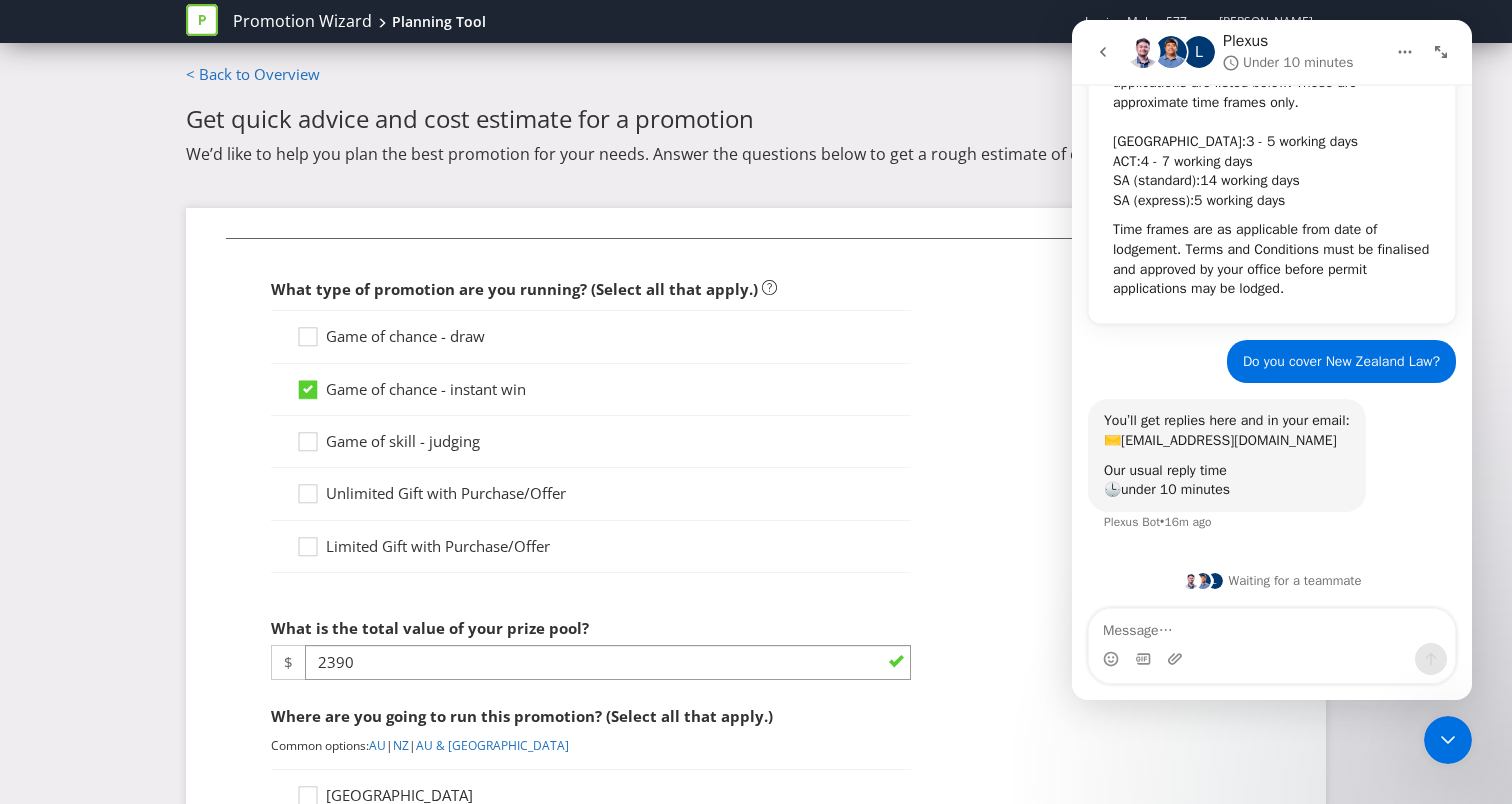 click on "Game of chance - instant win" at bounding box center (426, 389) 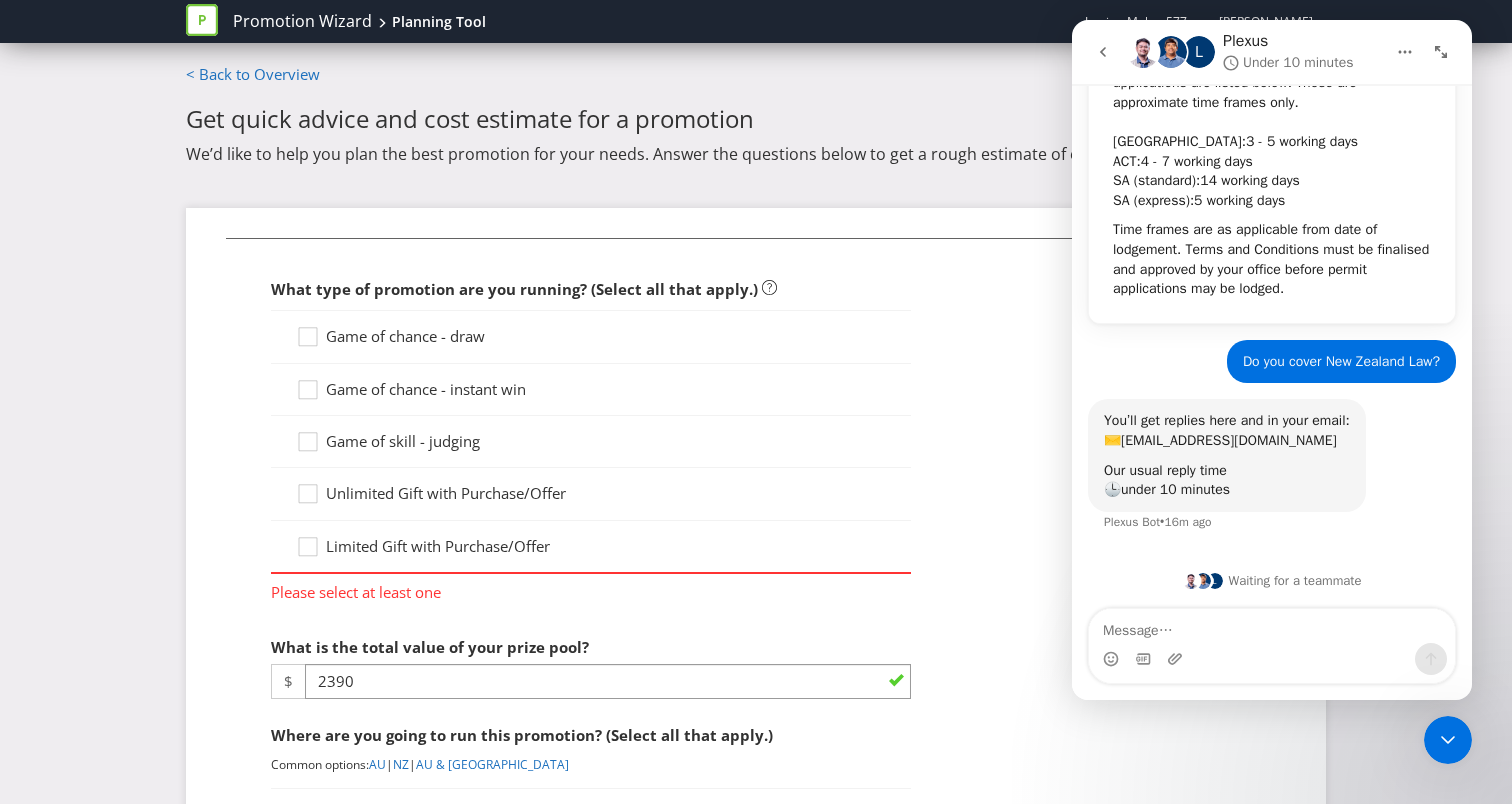 click on "Game of chance - draw" at bounding box center [392, 336] 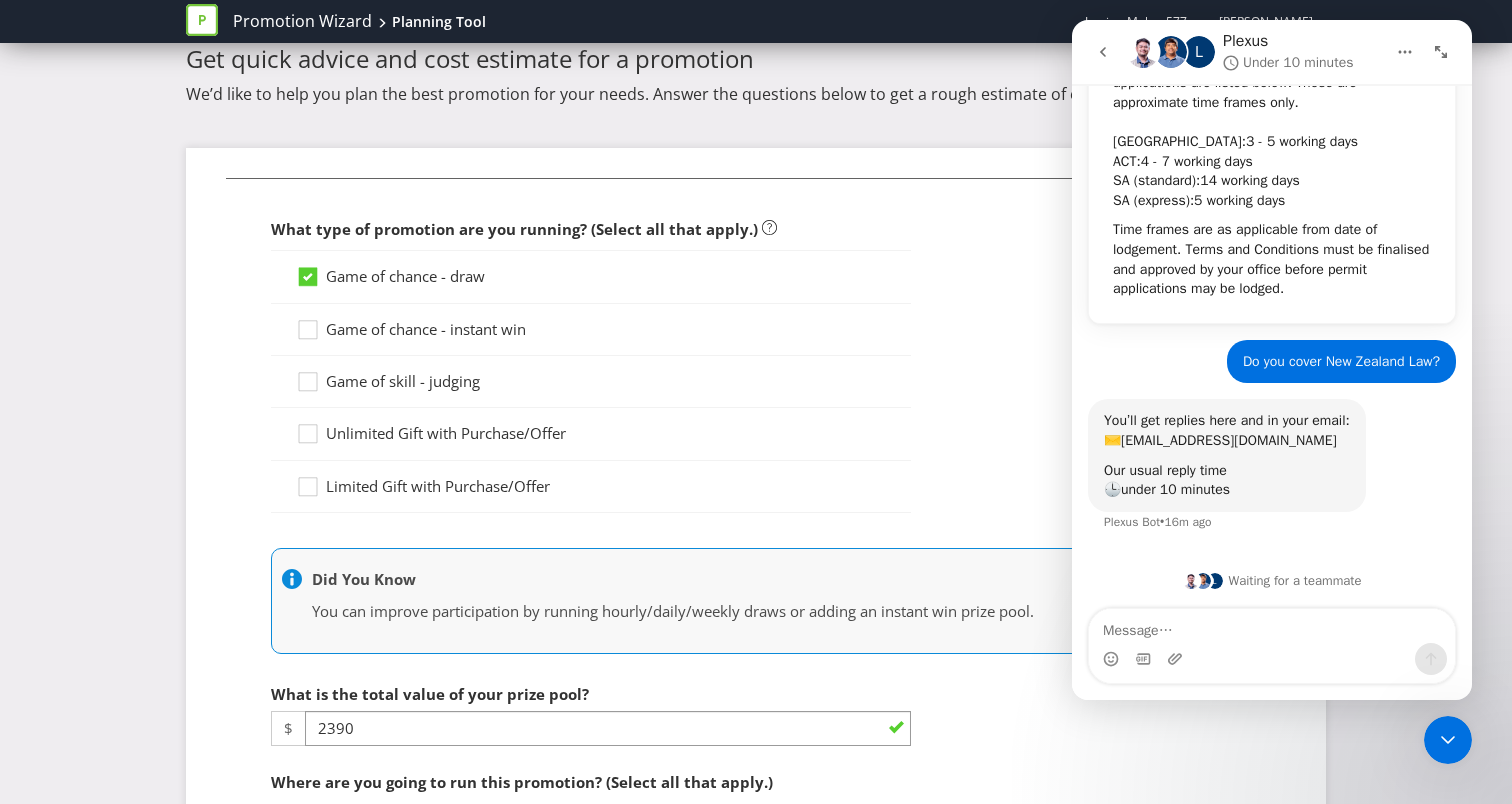 scroll, scrollTop: 65, scrollLeft: 0, axis: vertical 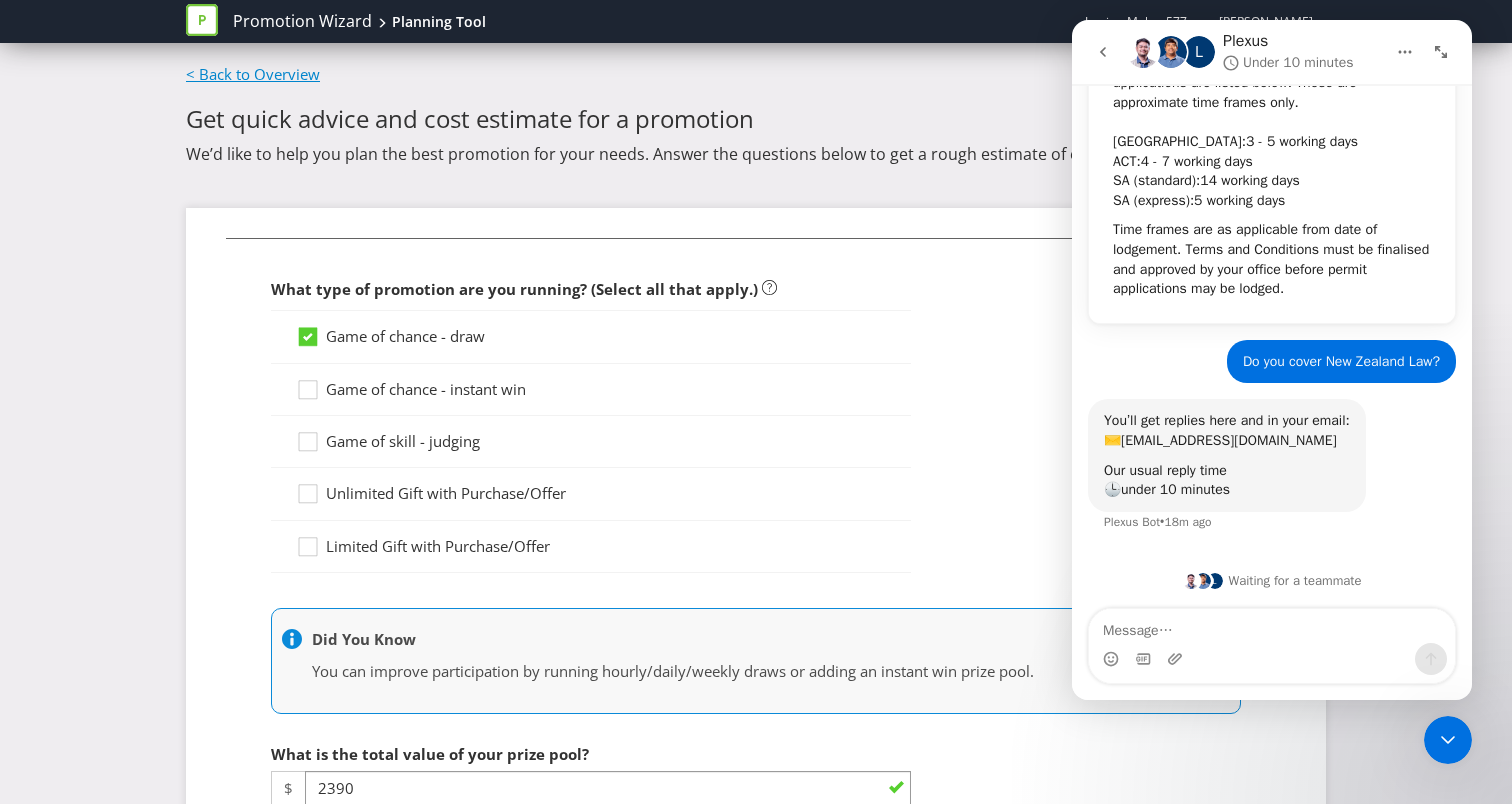 click on "< Back to Overview" at bounding box center (253, 74) 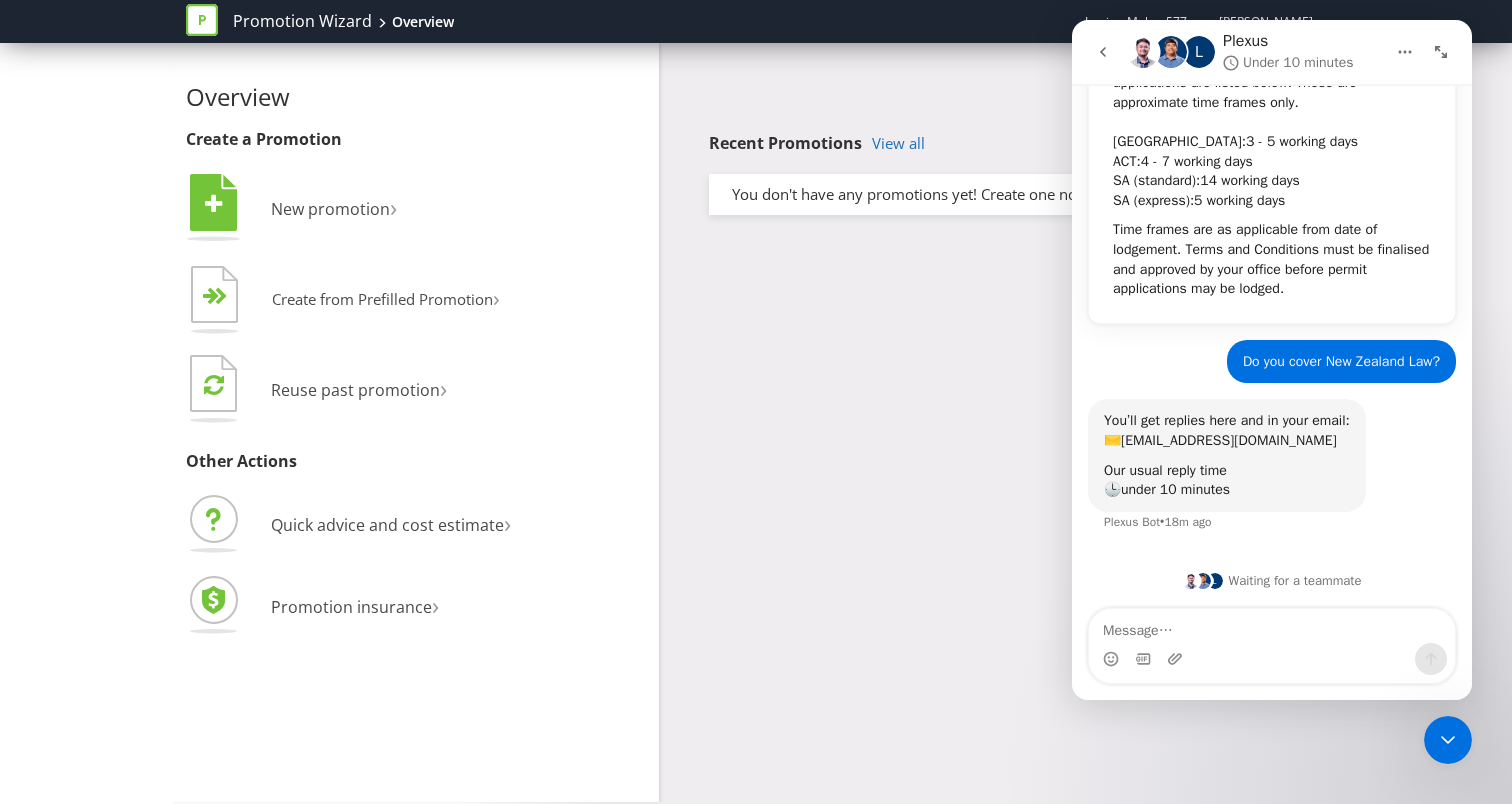 click 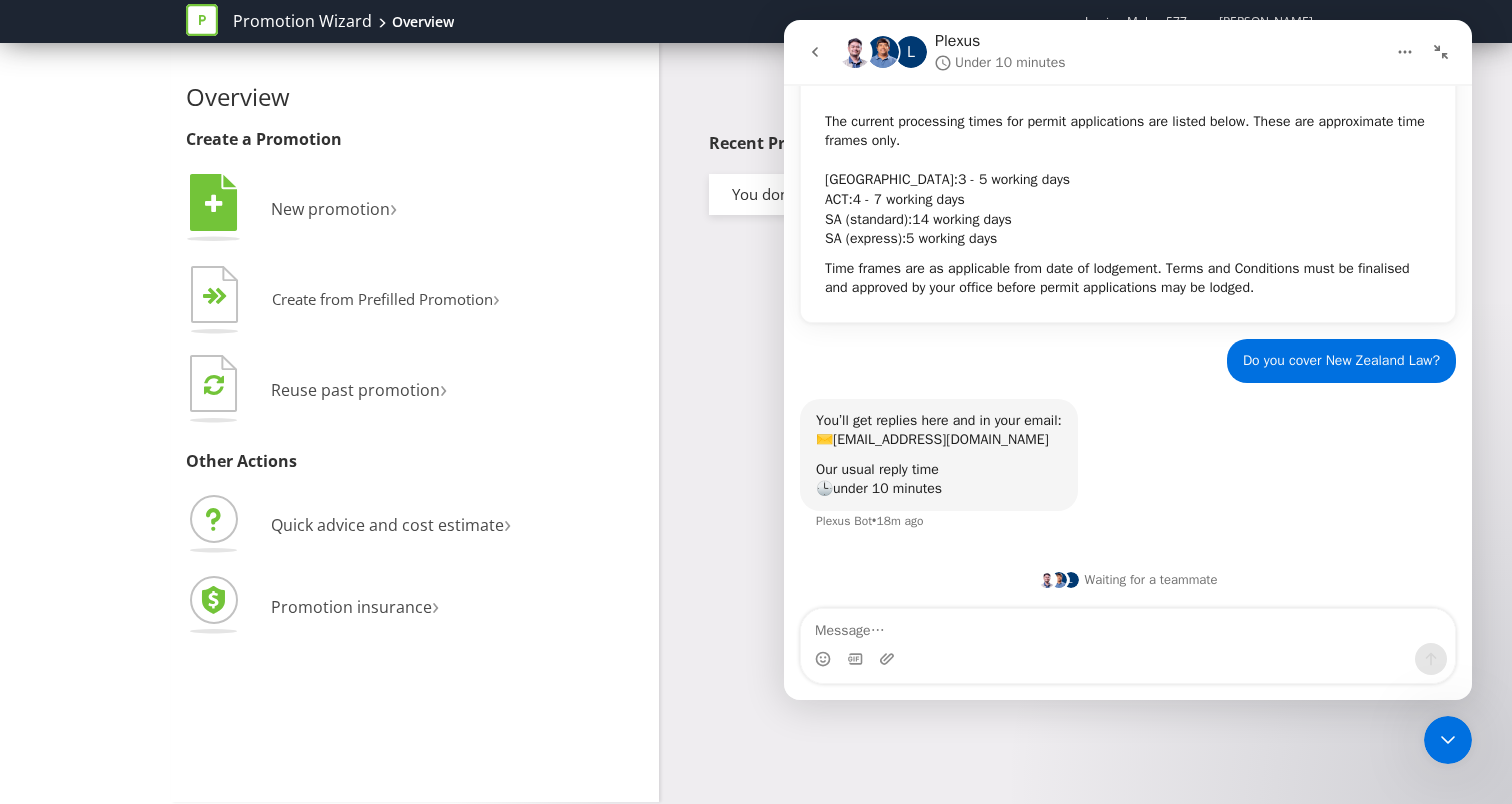 click 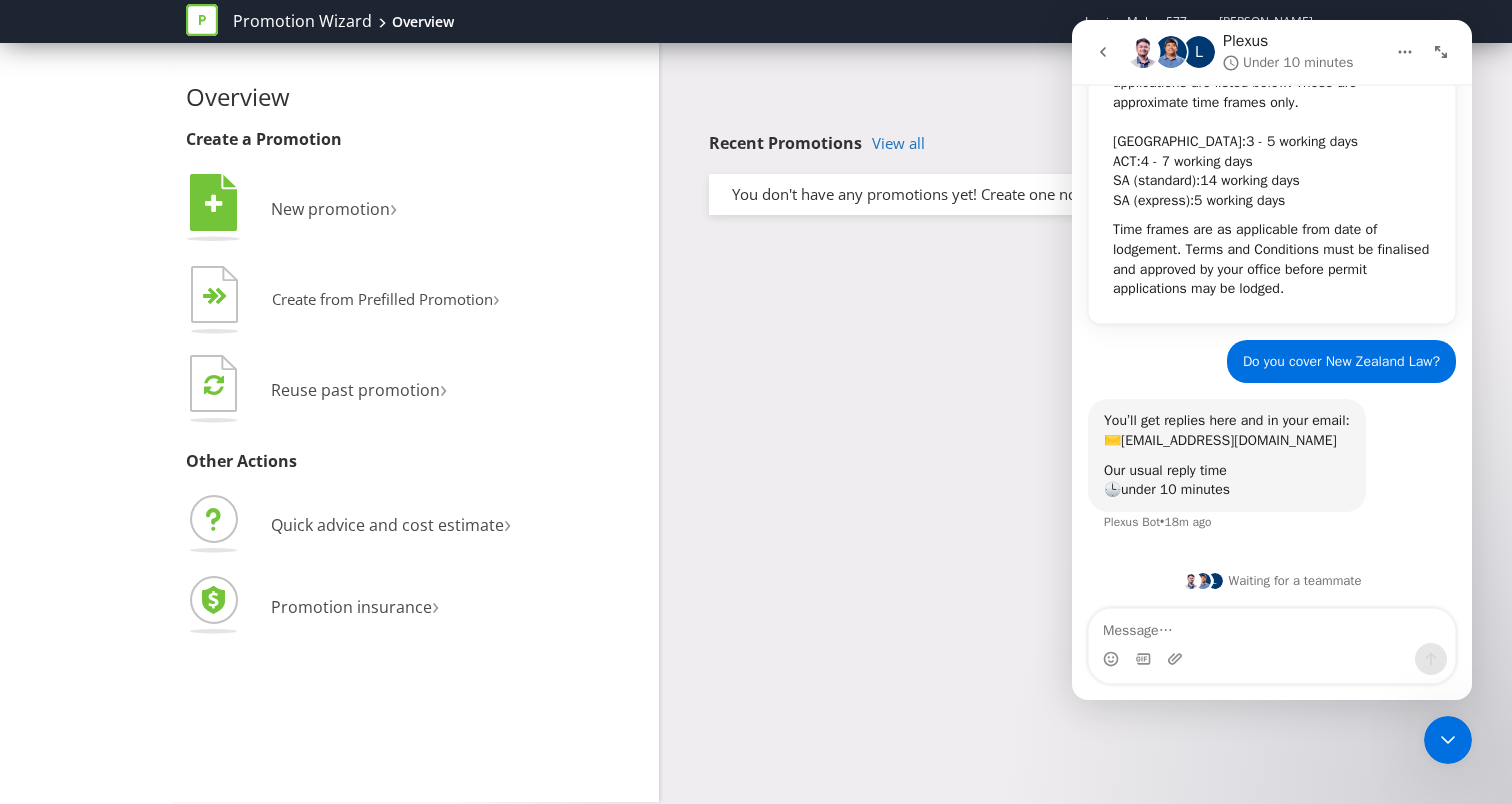 click at bounding box center (1448, 740) 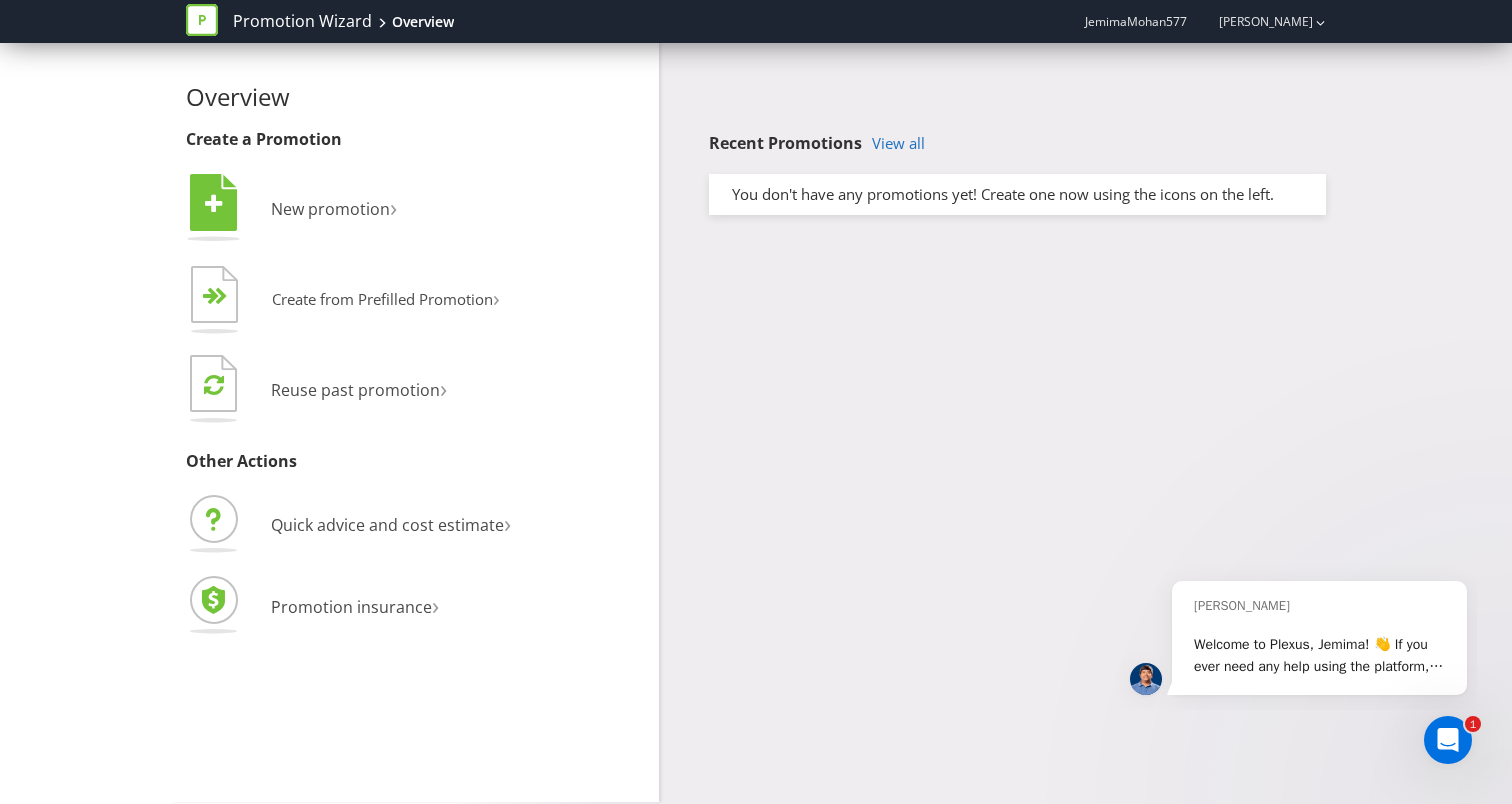 scroll, scrollTop: 0, scrollLeft: 0, axis: both 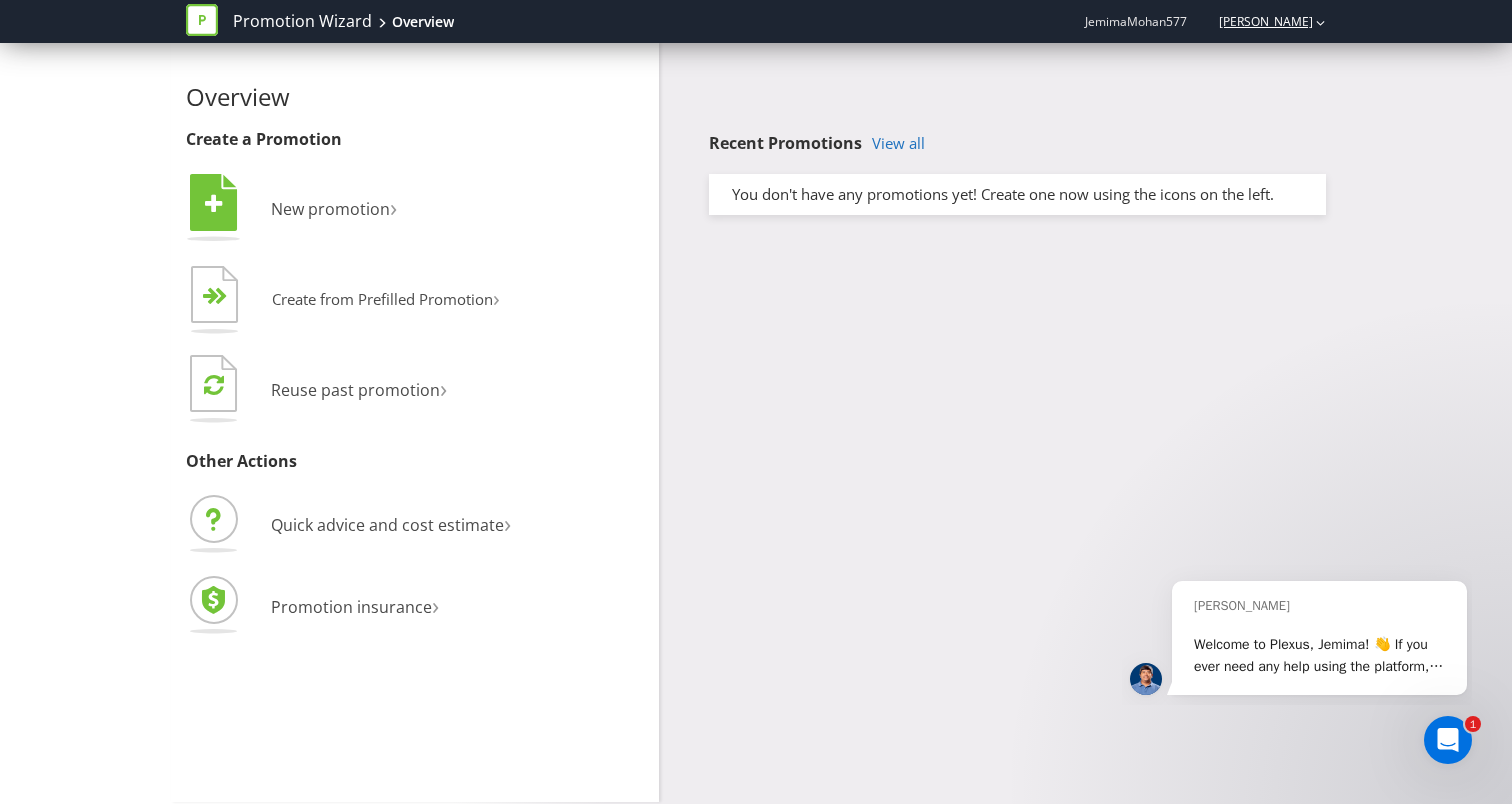 click on "[PERSON_NAME]" at bounding box center (1256, 21) 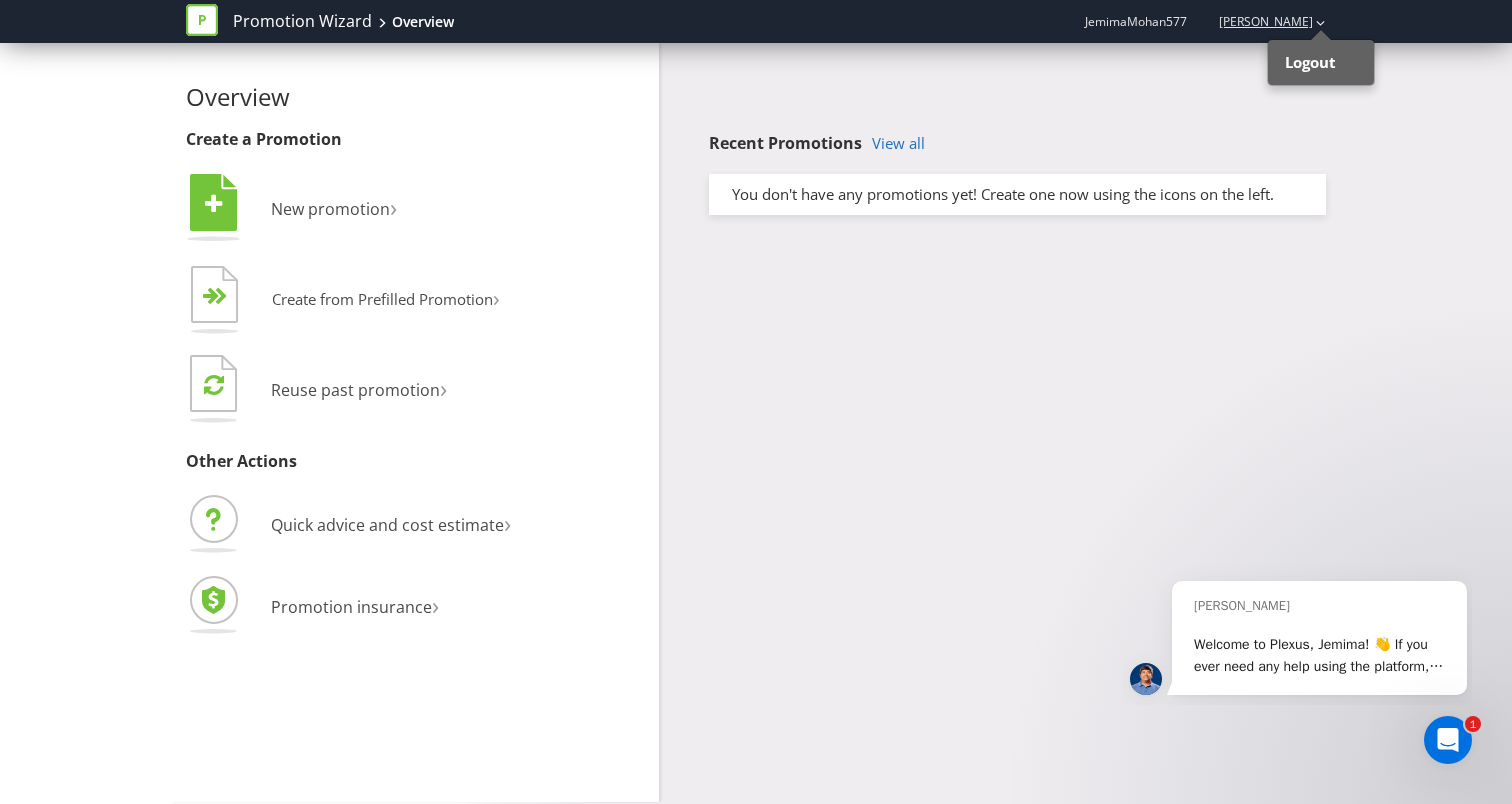 click 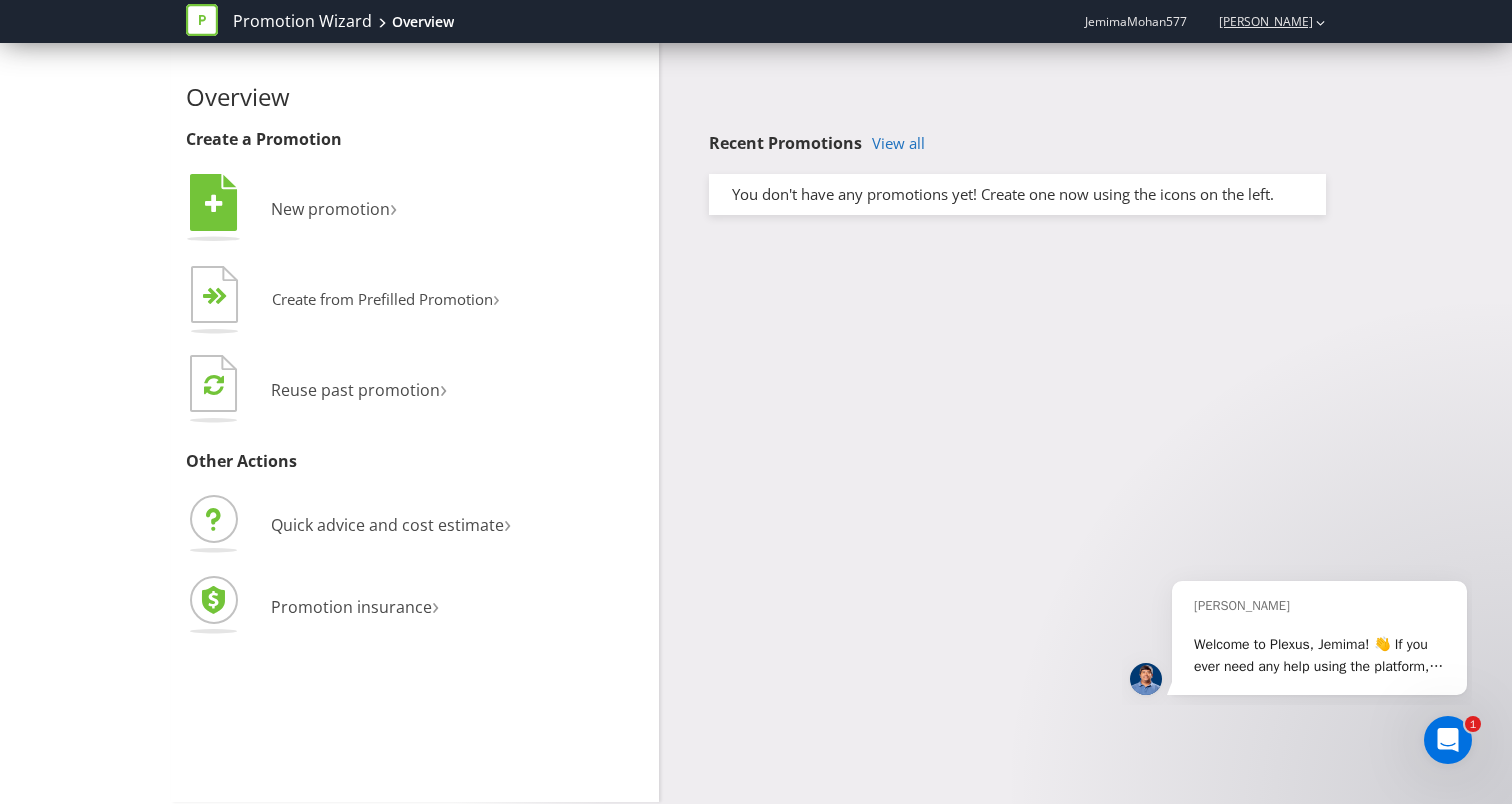 click 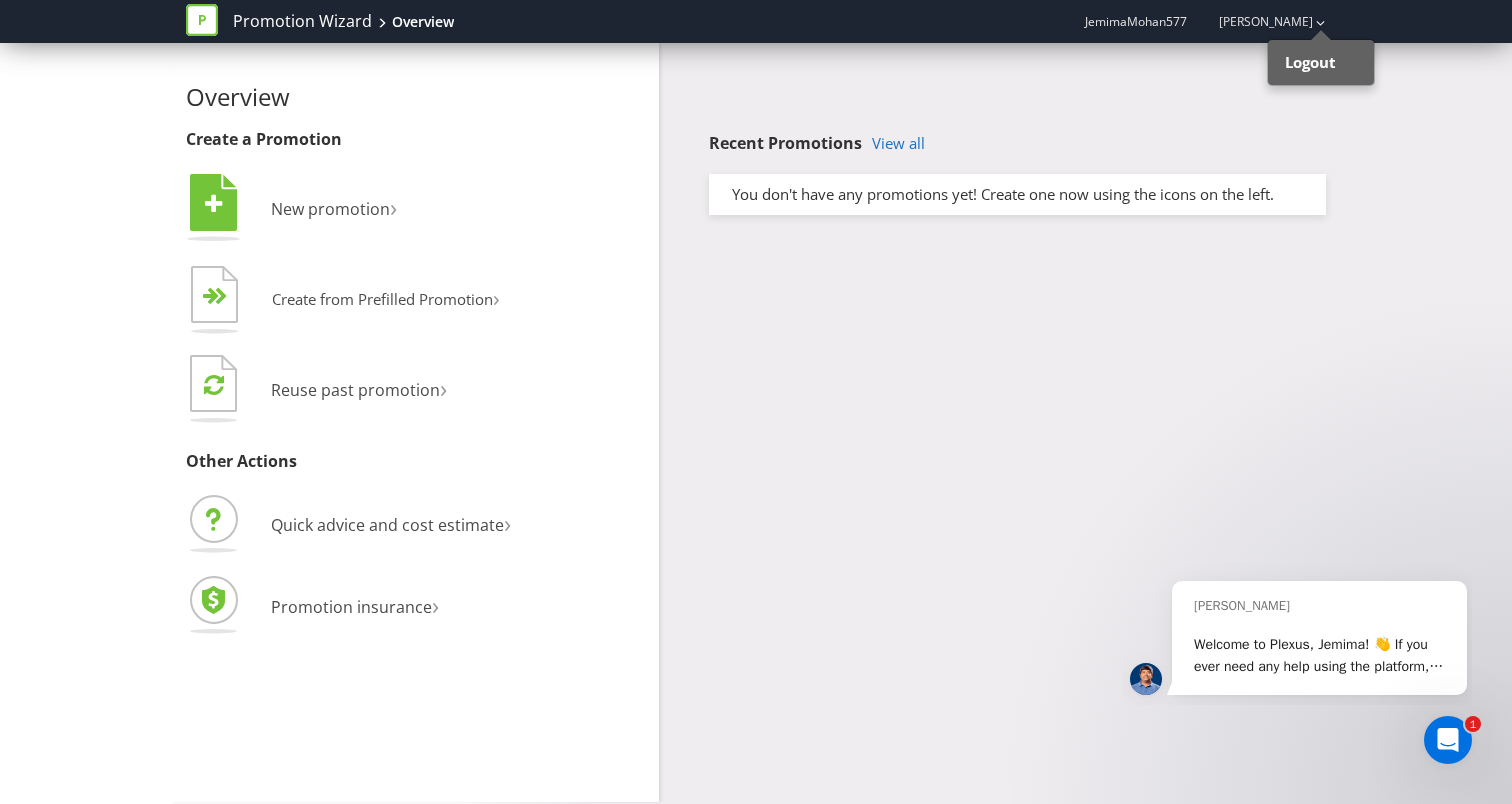 click on "JemimaMohan577" at bounding box center [1136, 21] 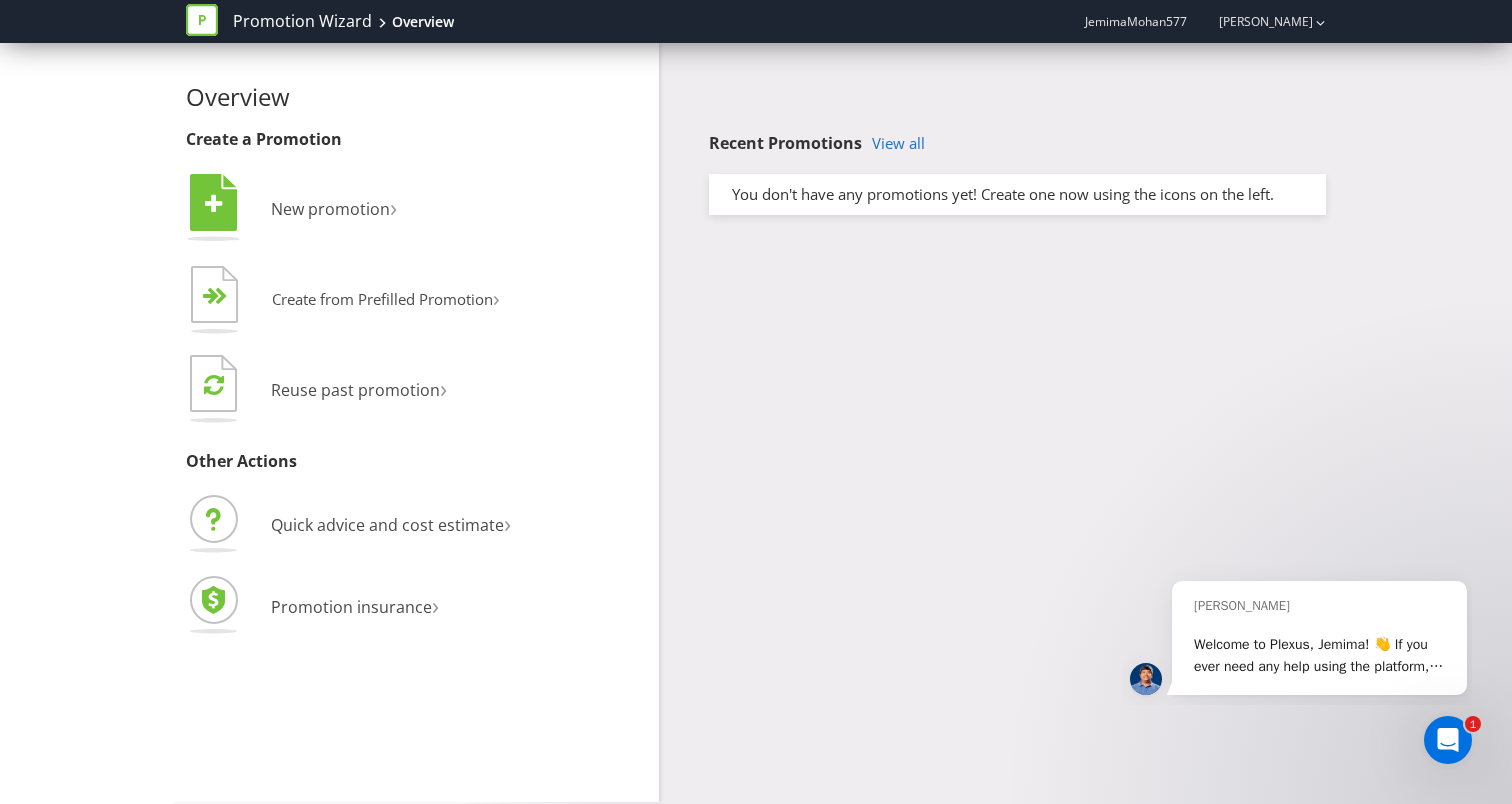 click 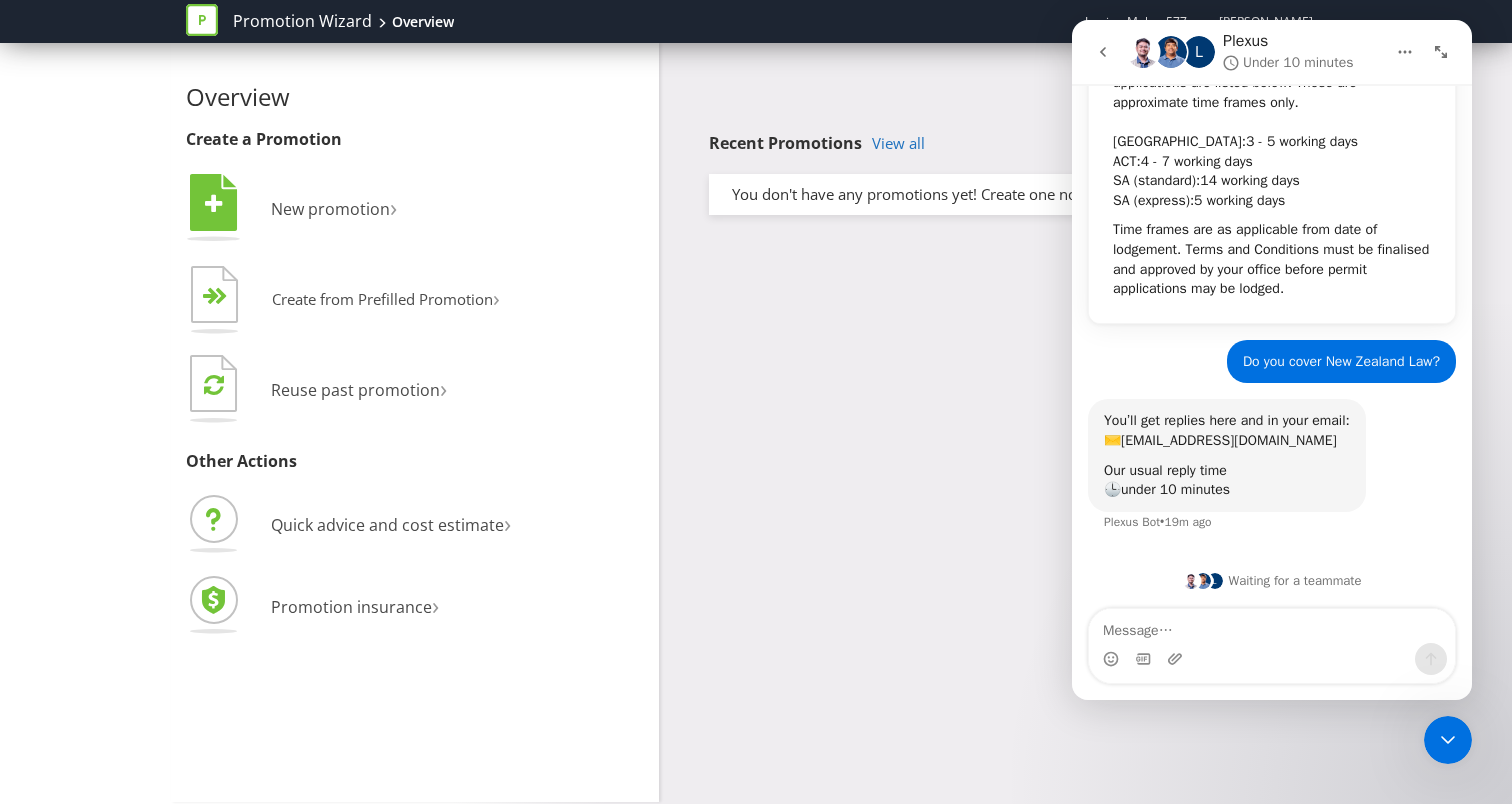 scroll, scrollTop: 214, scrollLeft: 0, axis: vertical 